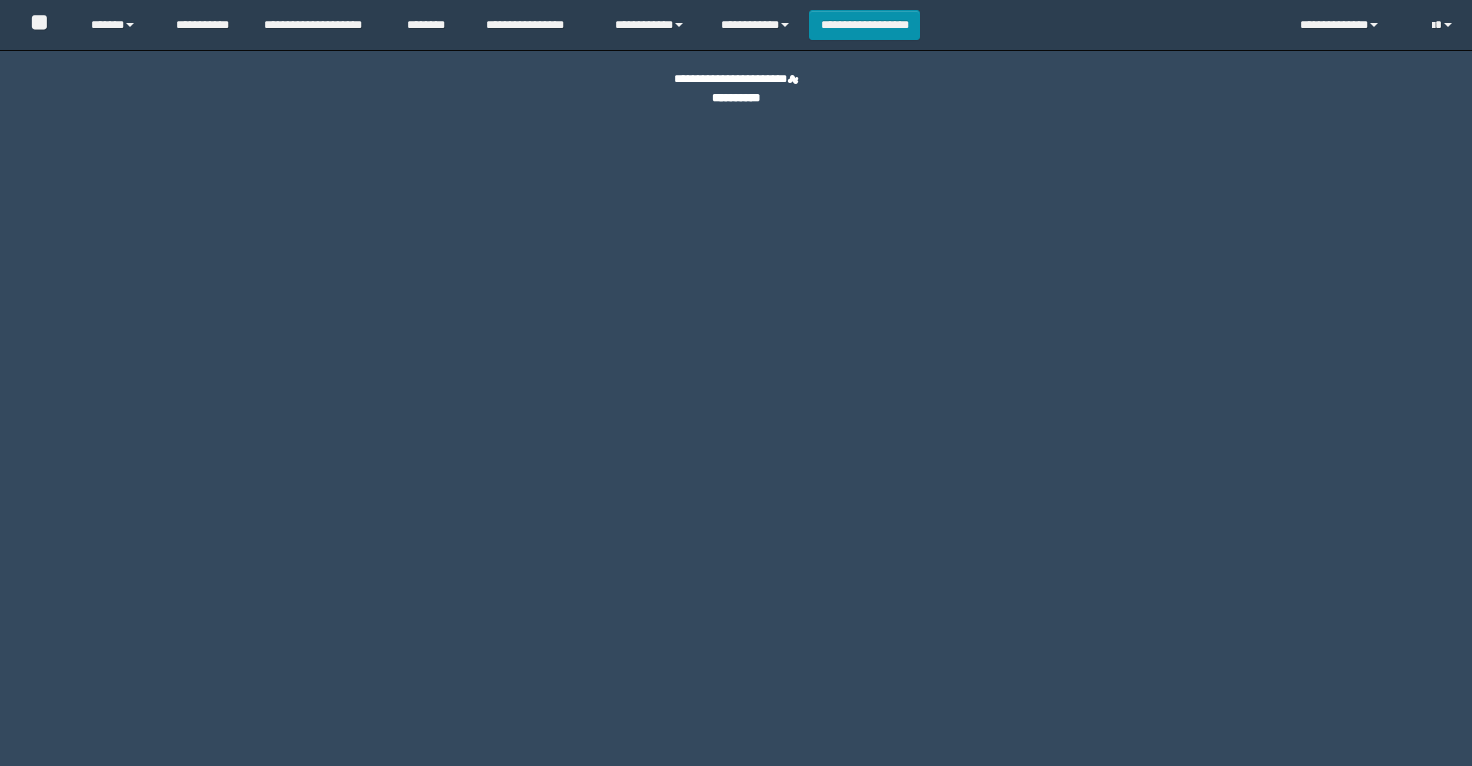 scroll, scrollTop: 0, scrollLeft: 0, axis: both 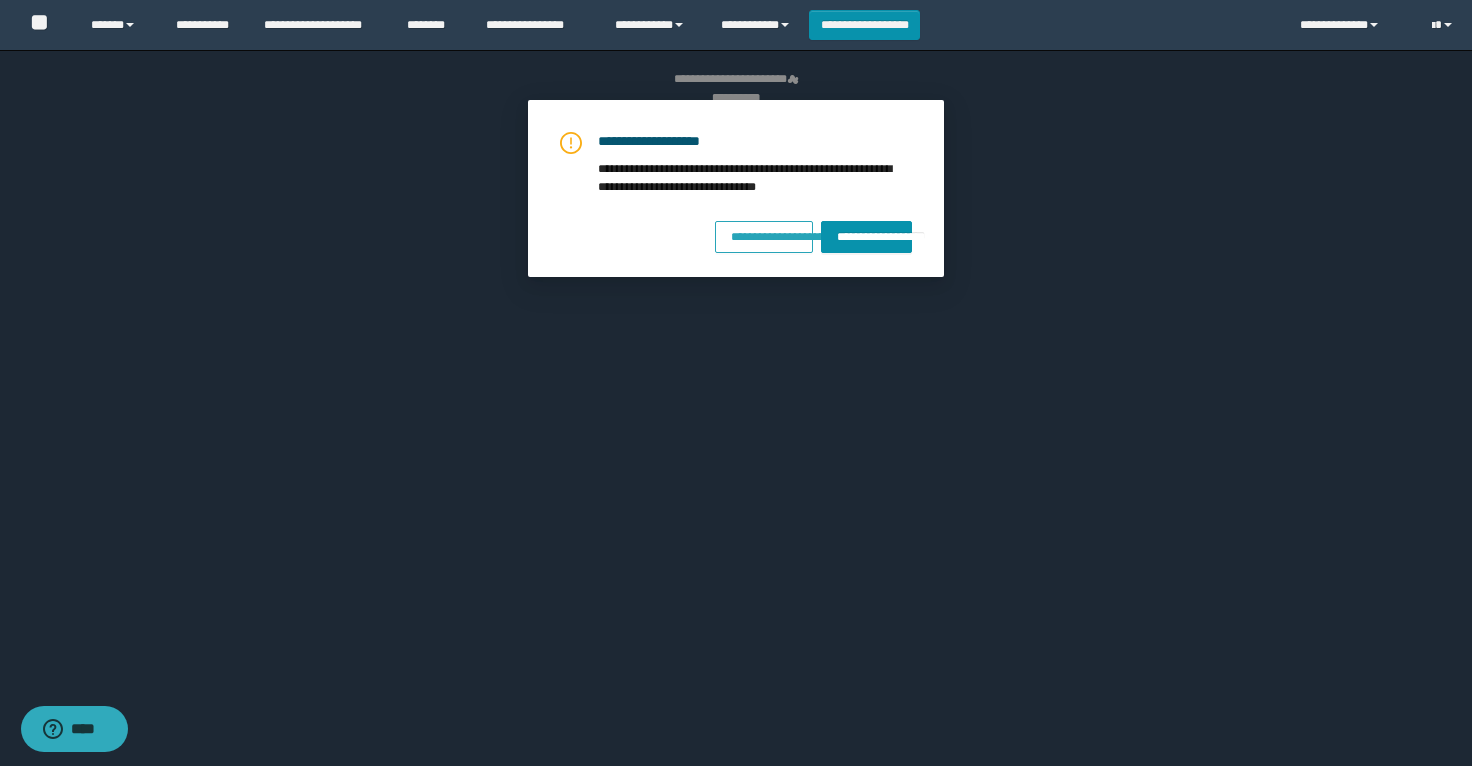 click on "**********" at bounding box center [764, 233] 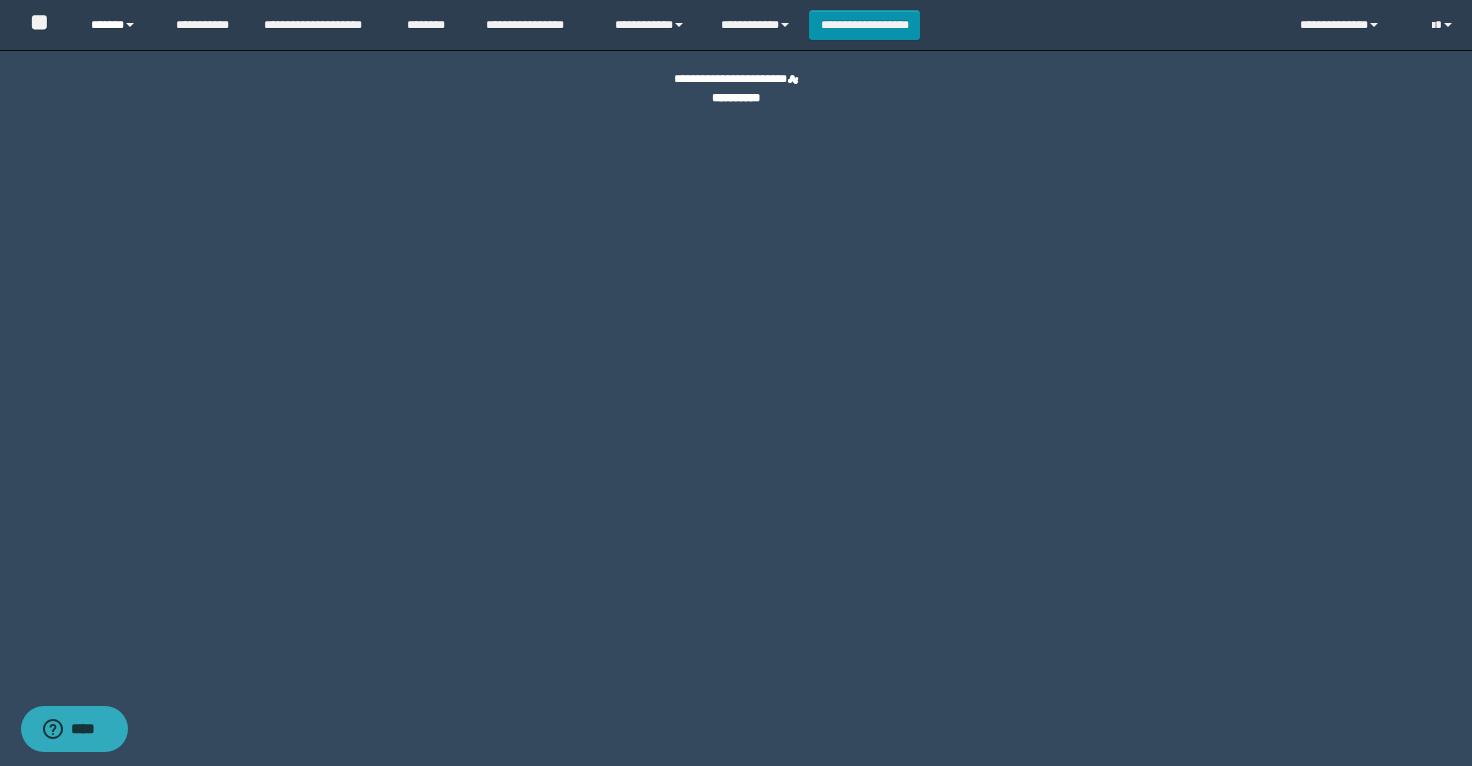click on "******" at bounding box center [118, 25] 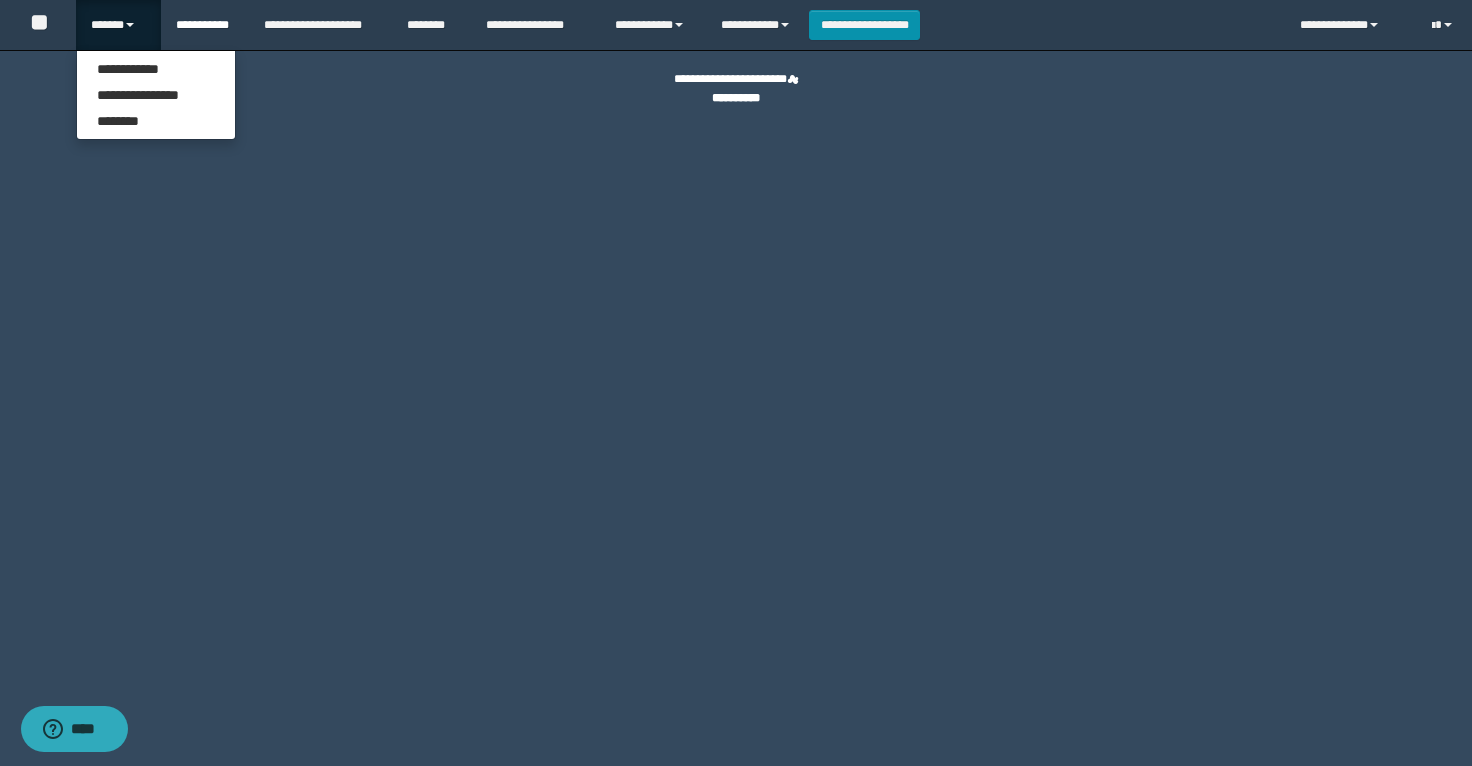 click on "**********" at bounding box center [205, 25] 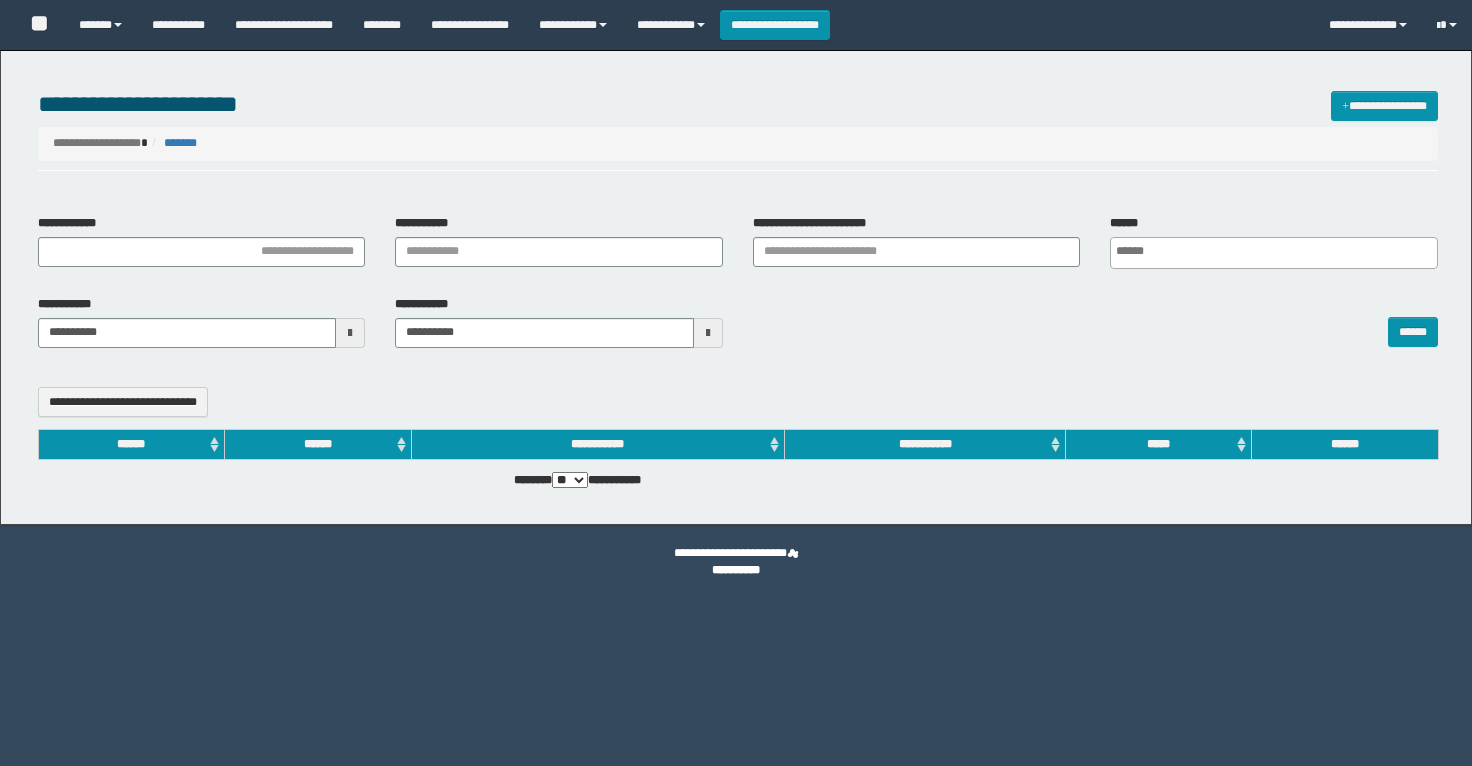 select 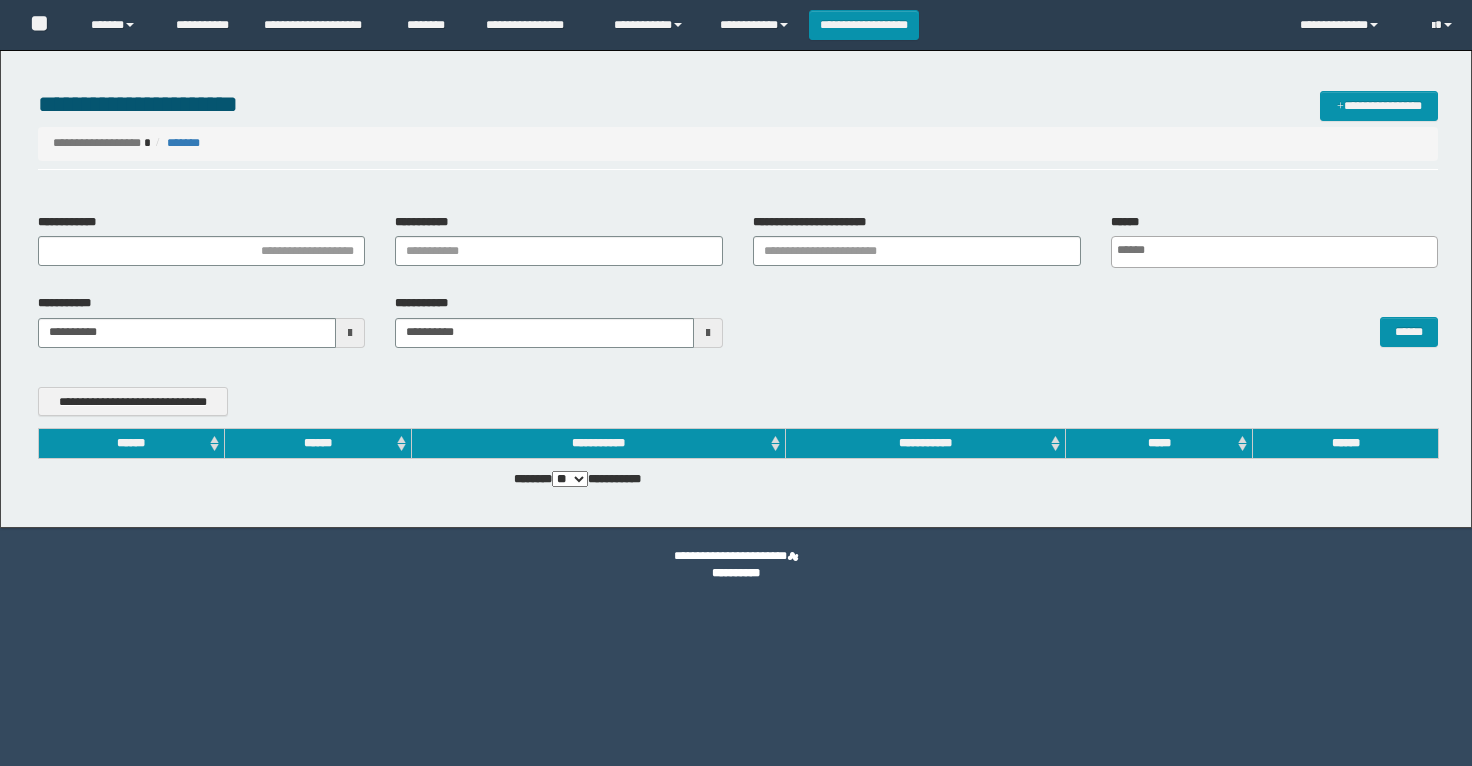 scroll, scrollTop: 0, scrollLeft: 0, axis: both 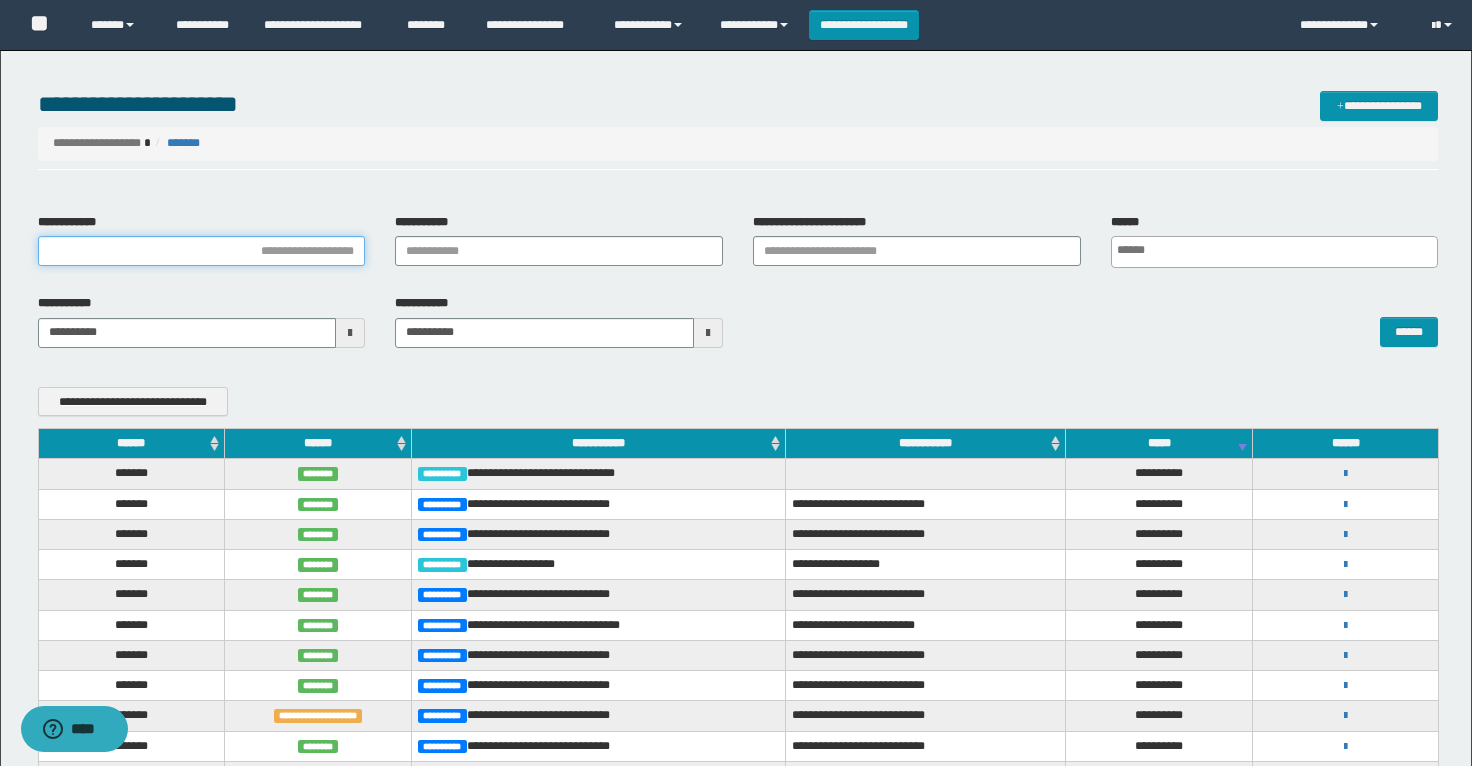 click on "**********" at bounding box center (202, 251) 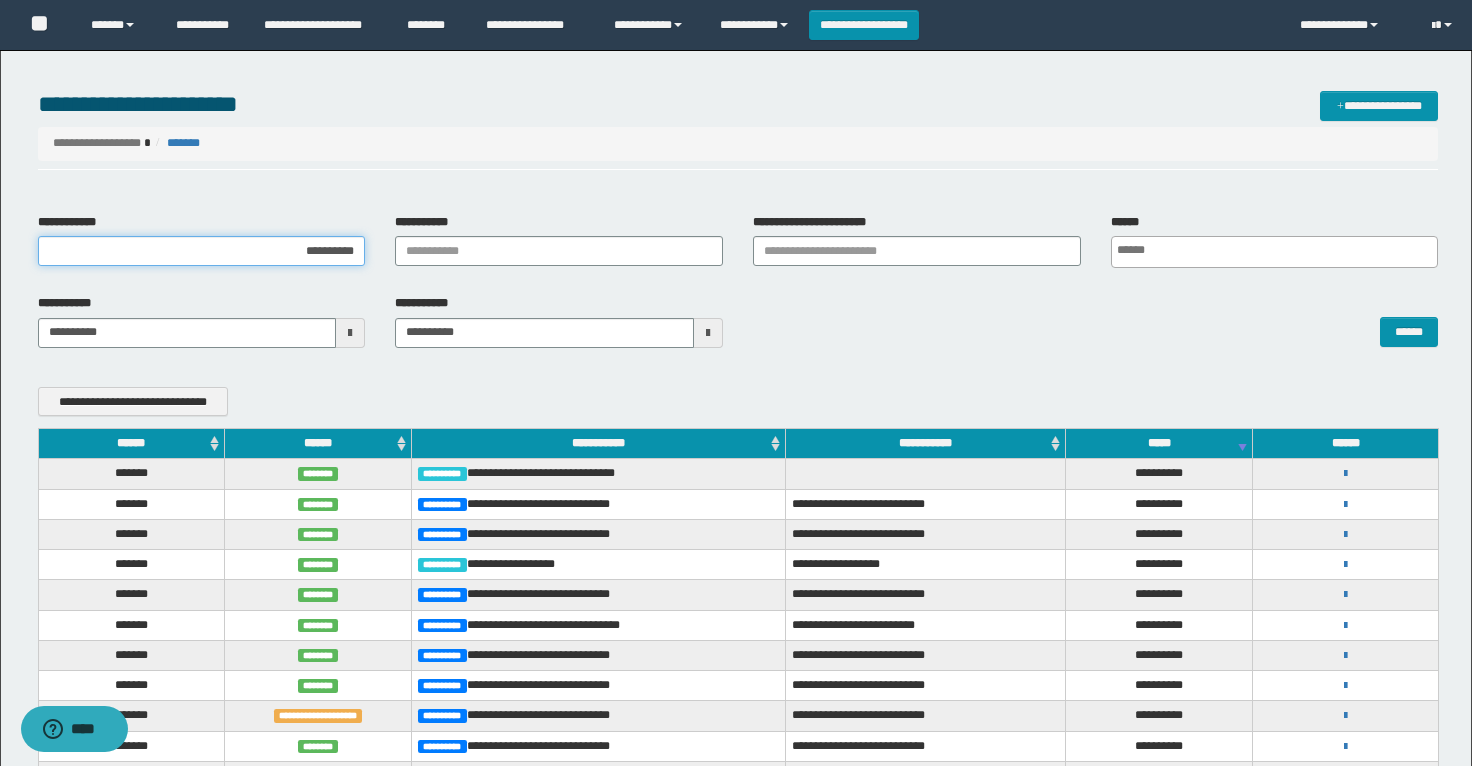 type 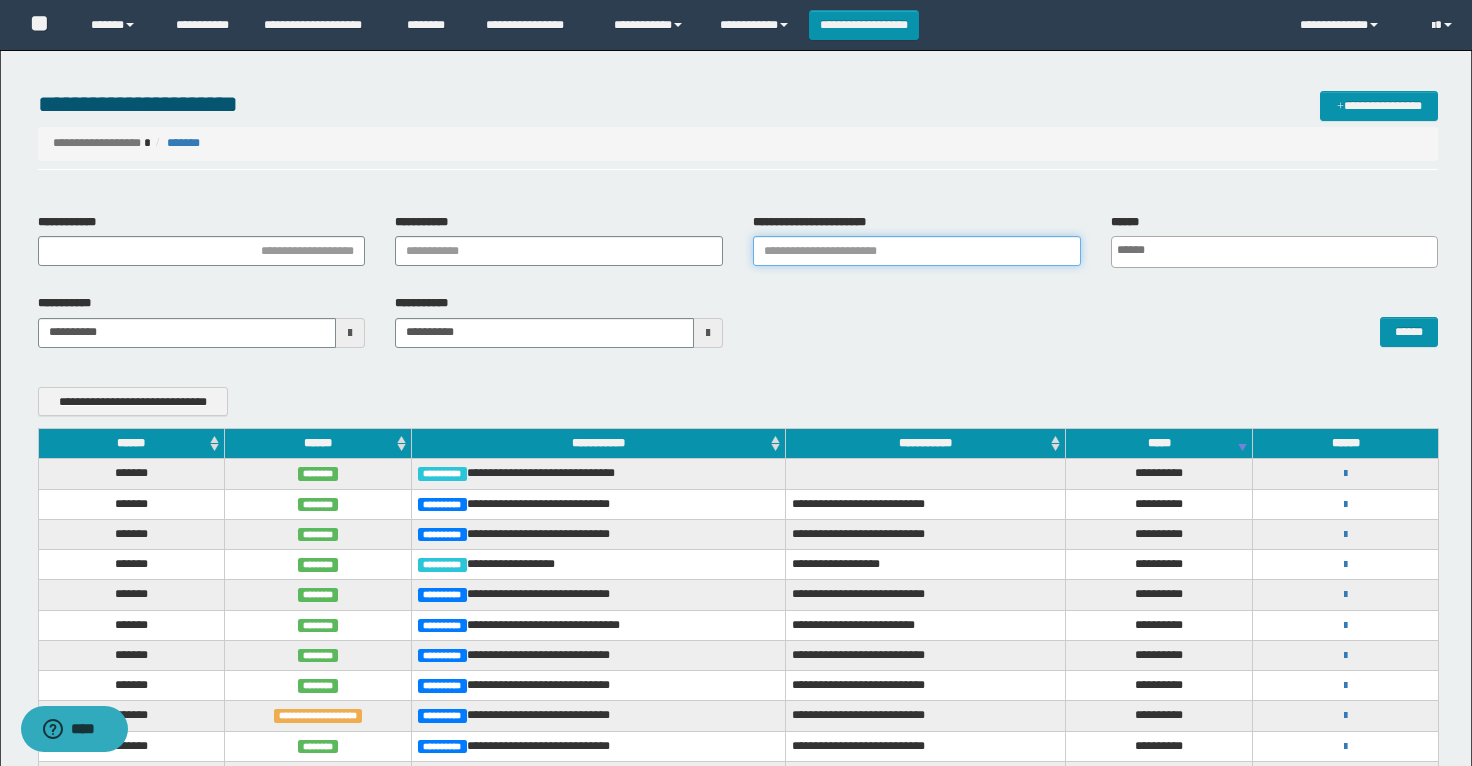 click on "**********" at bounding box center [917, 251] 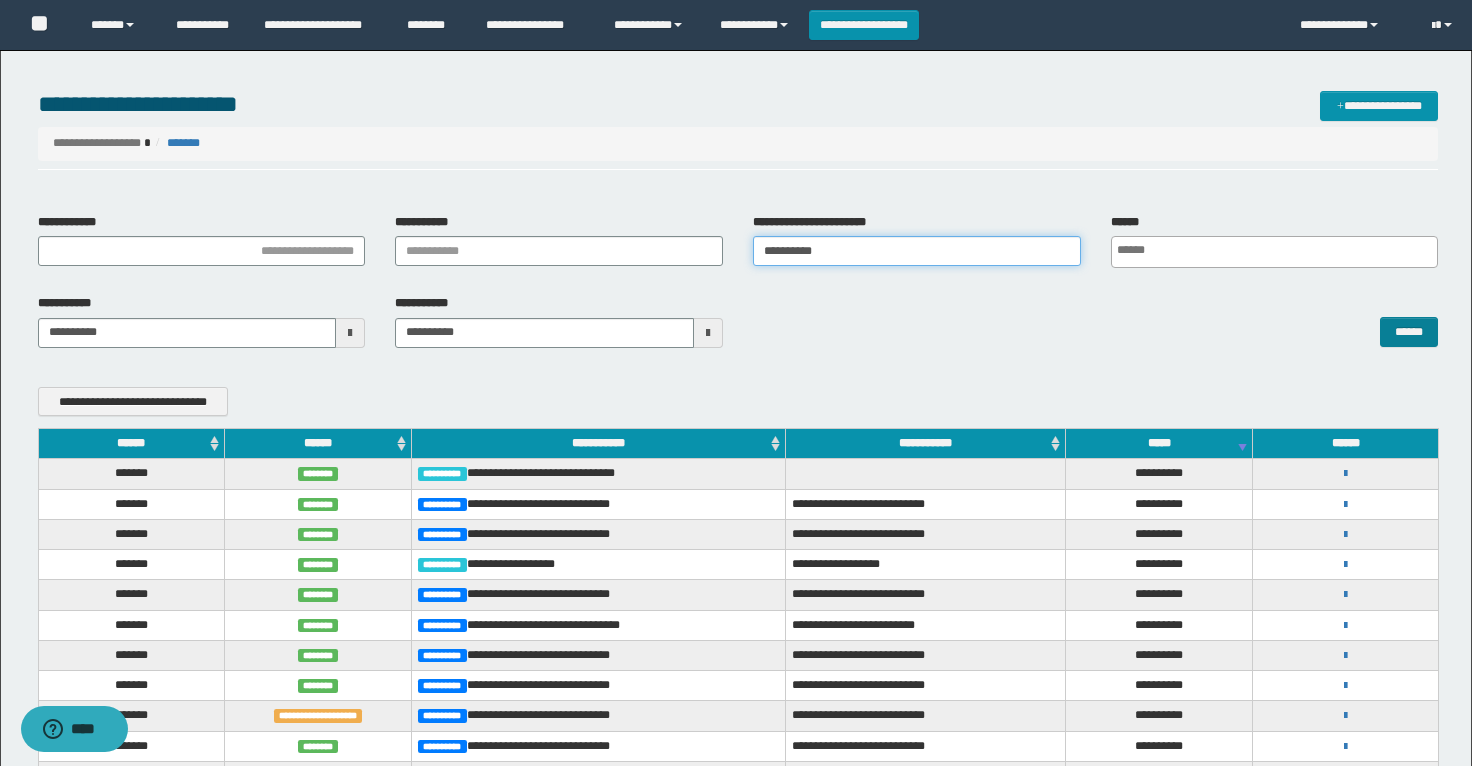 type on "**********" 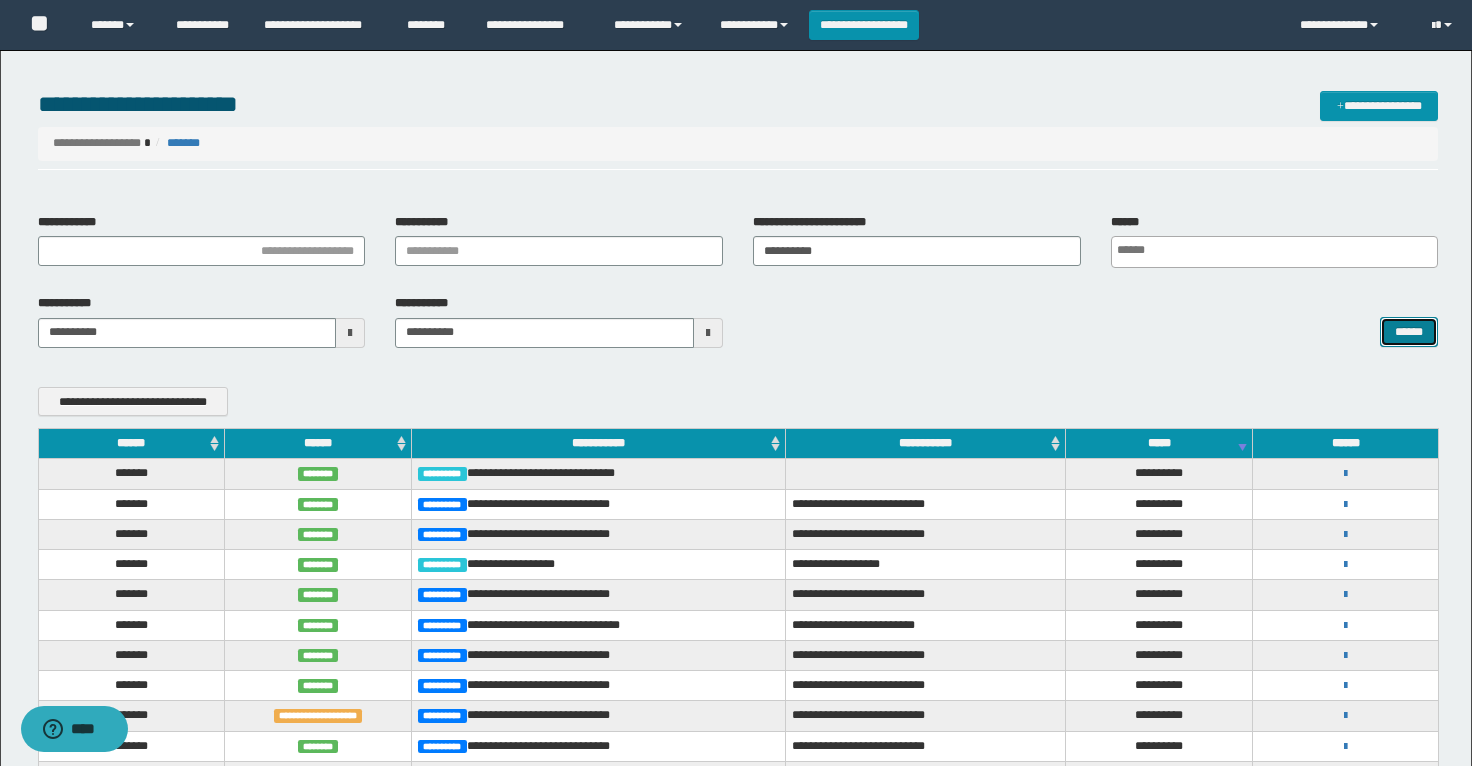 click on "******" at bounding box center [1409, 332] 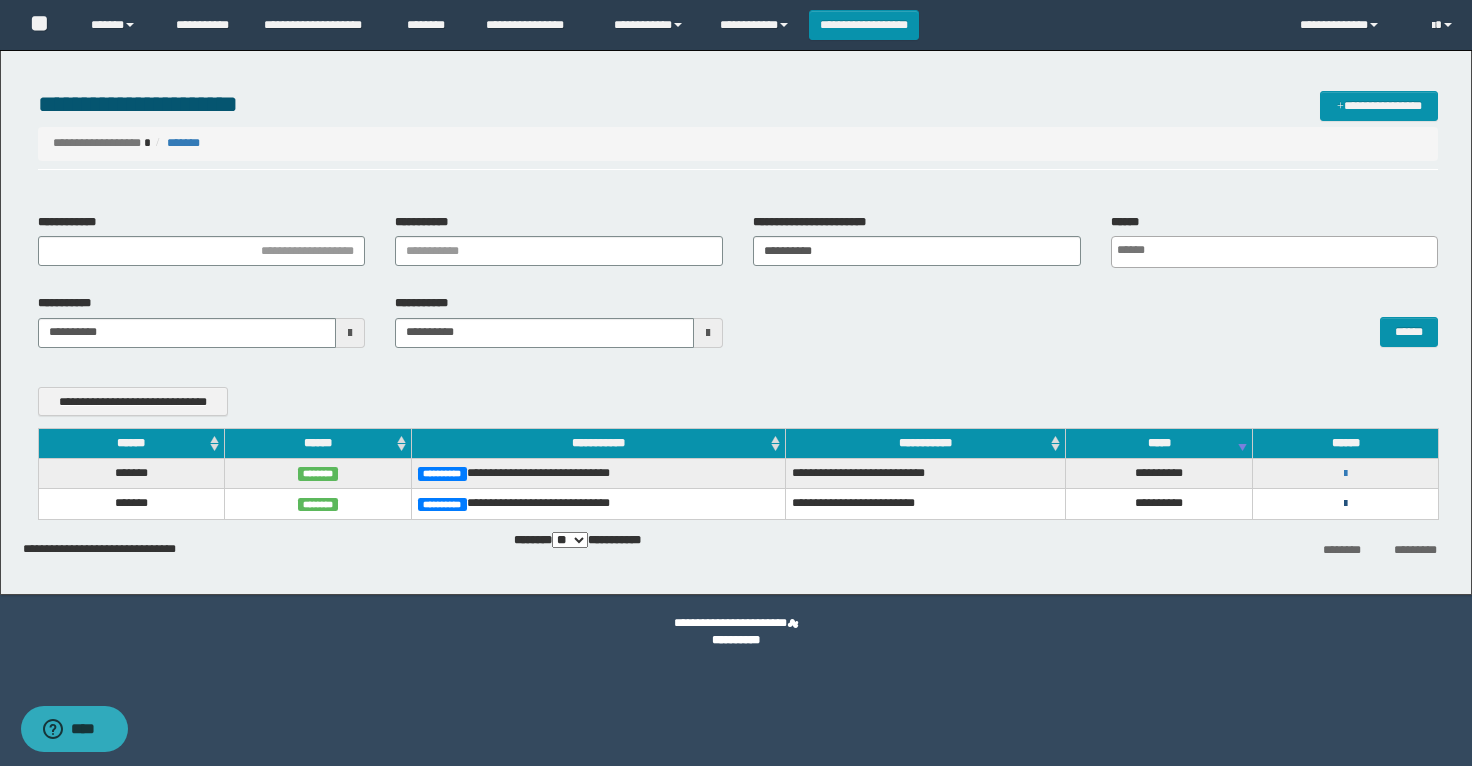 click at bounding box center (1345, 504) 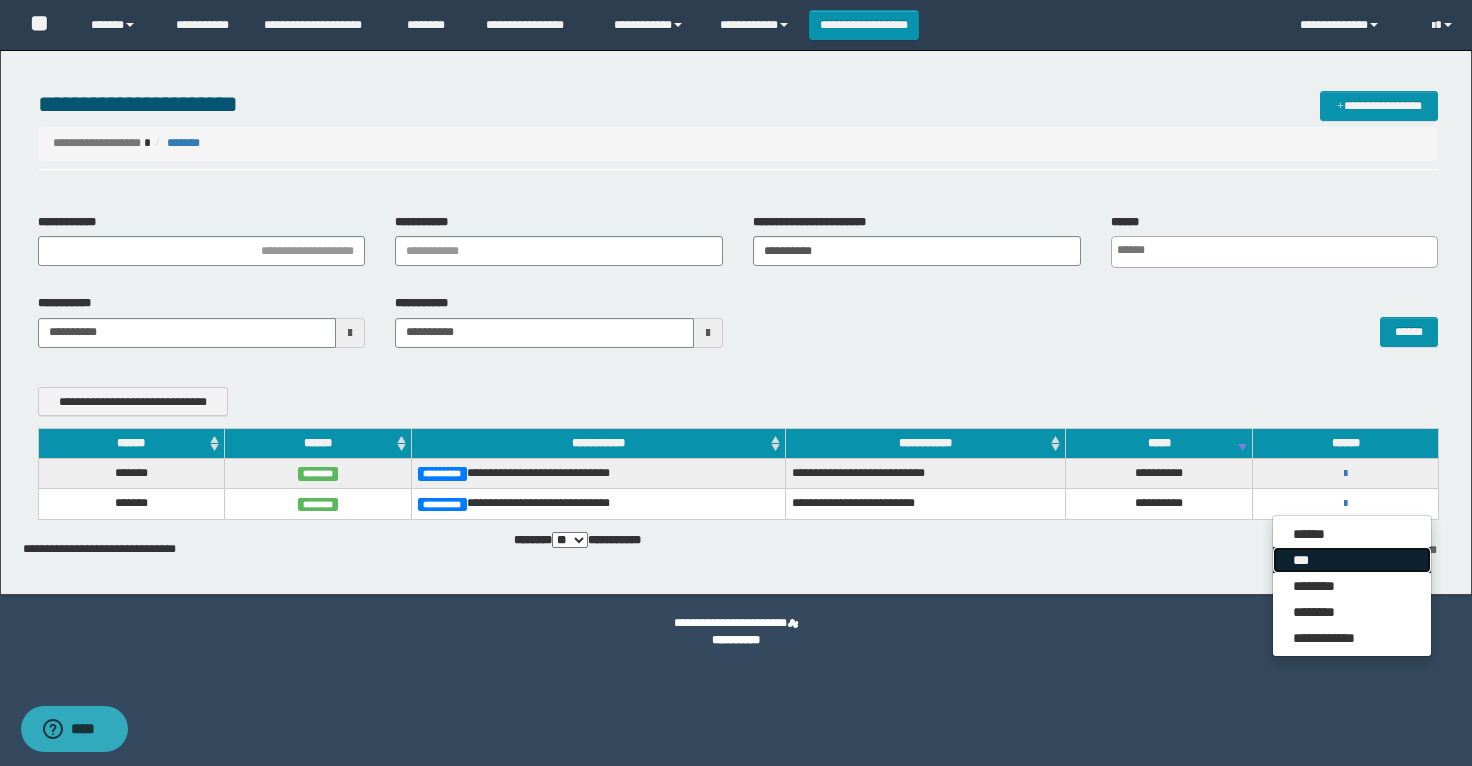 click on "***" at bounding box center (1352, 560) 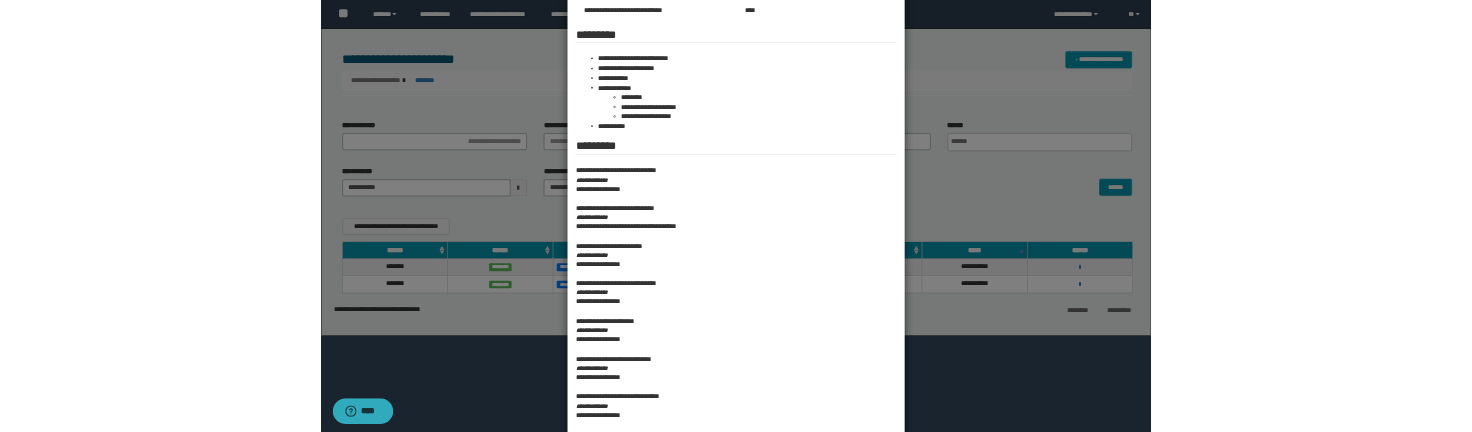 scroll, scrollTop: 328, scrollLeft: 0, axis: vertical 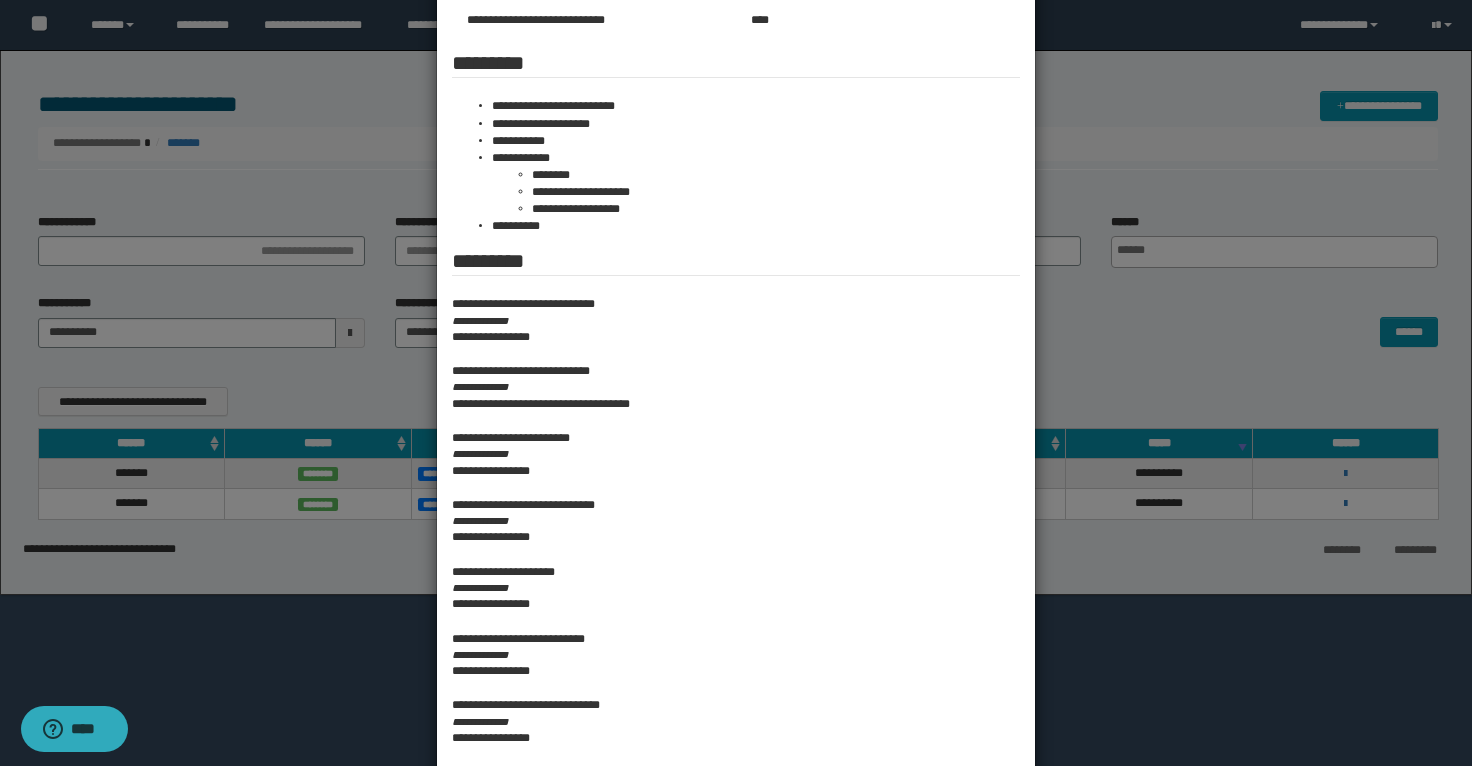 click at bounding box center (736, 320) 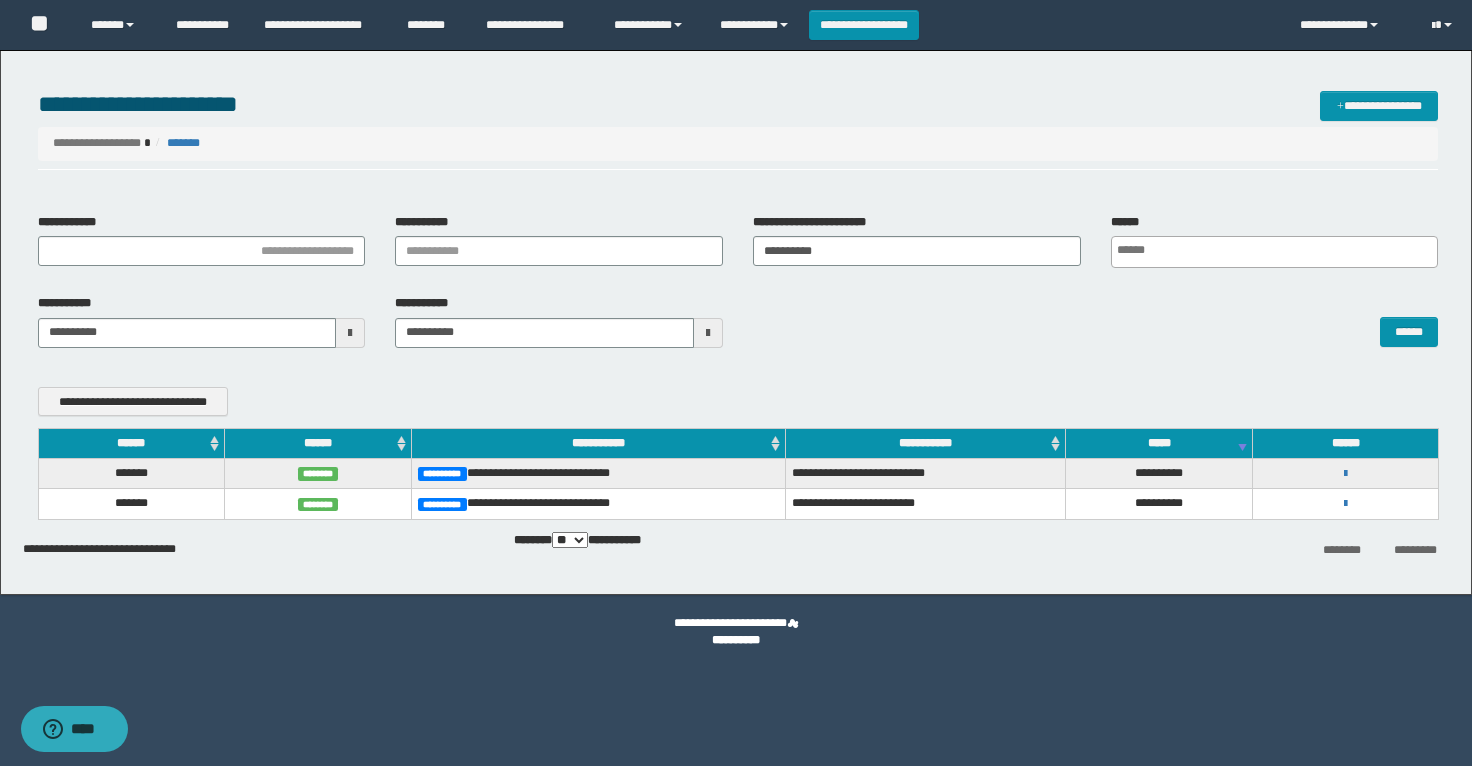 click on "**********" at bounding box center (1346, 503) 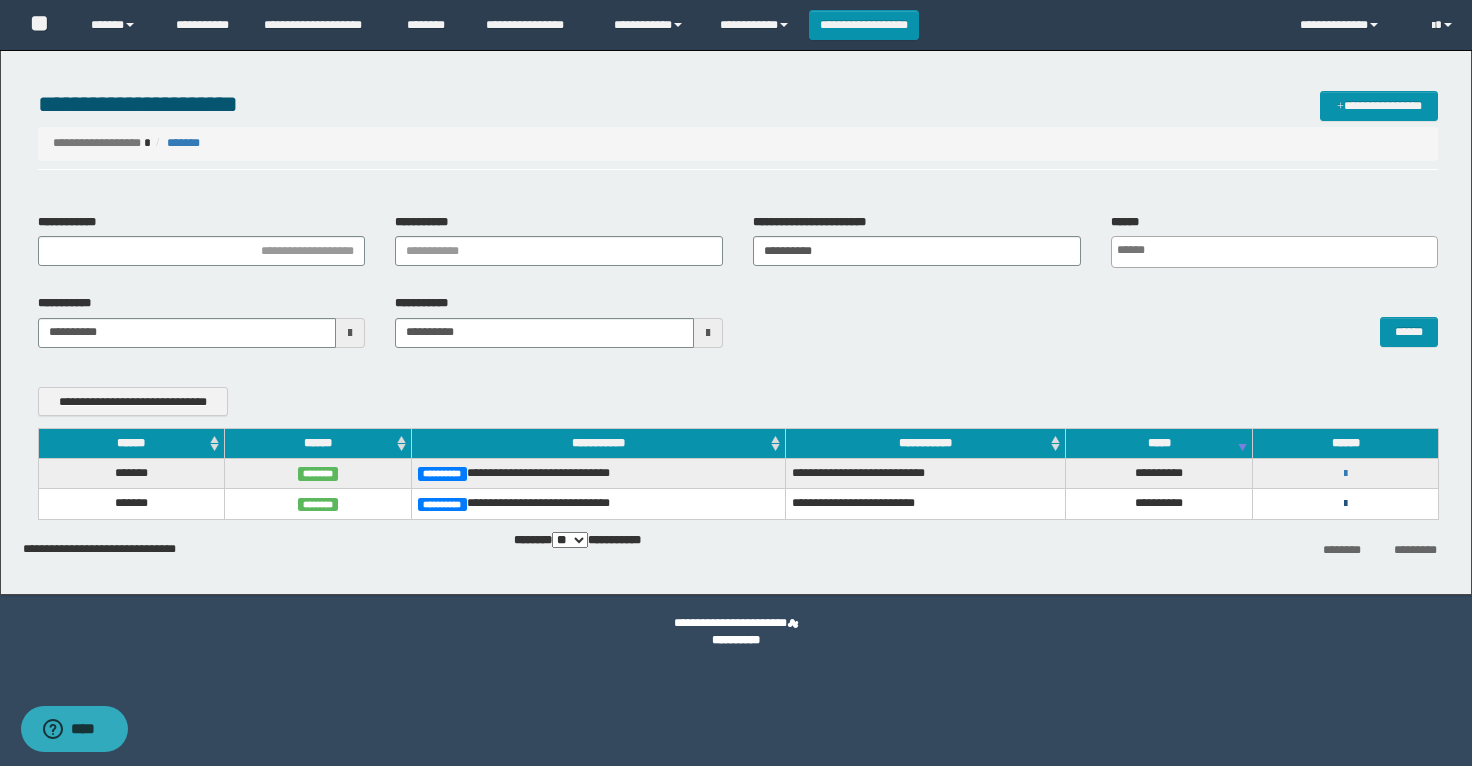 click at bounding box center (1345, 504) 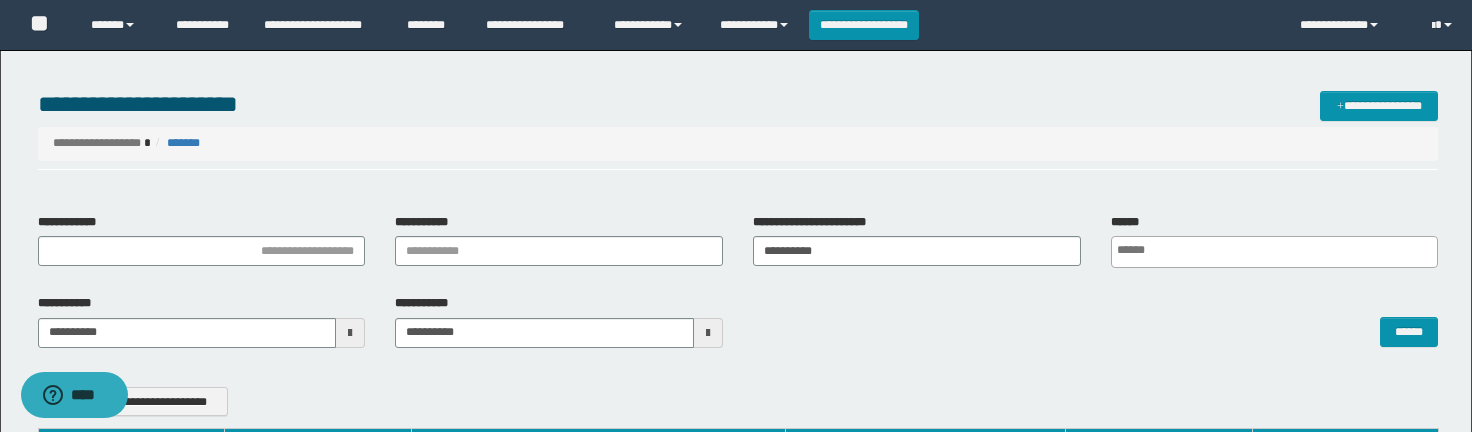 scroll, scrollTop: 236, scrollLeft: 0, axis: vertical 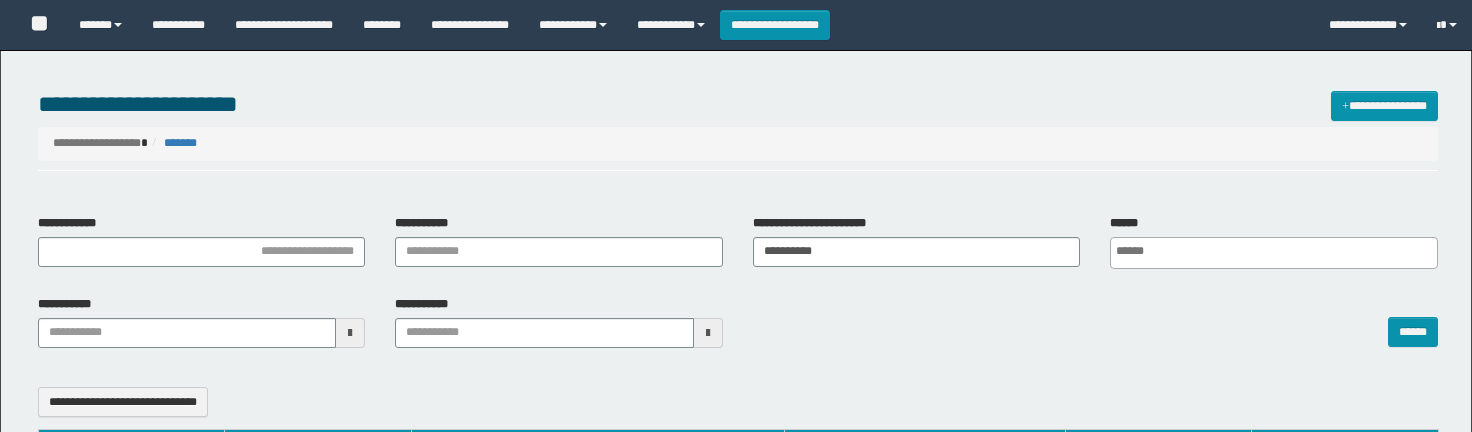 select 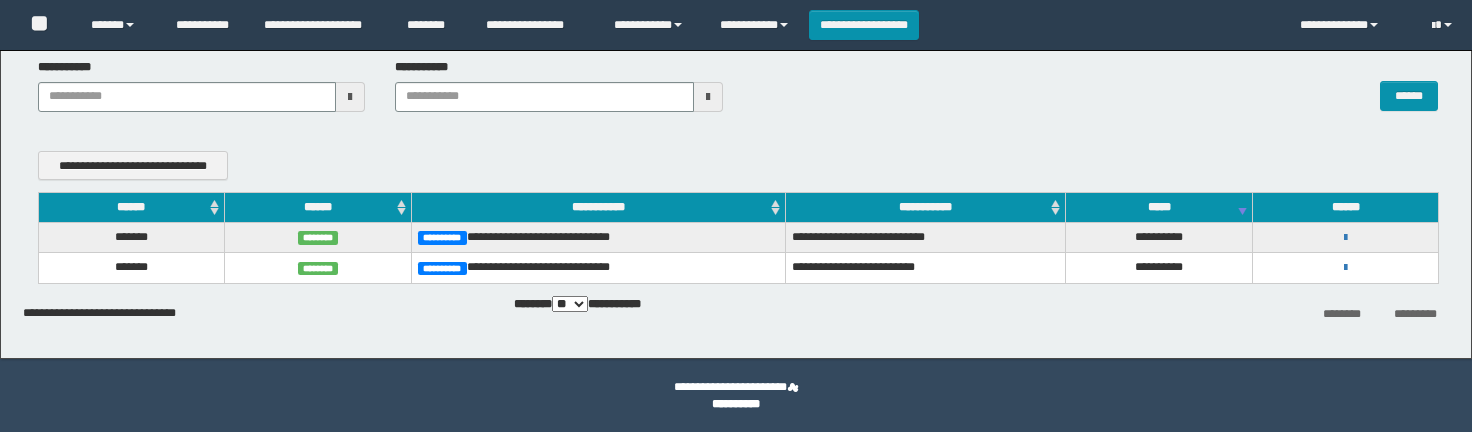 scroll, scrollTop: 237, scrollLeft: 0, axis: vertical 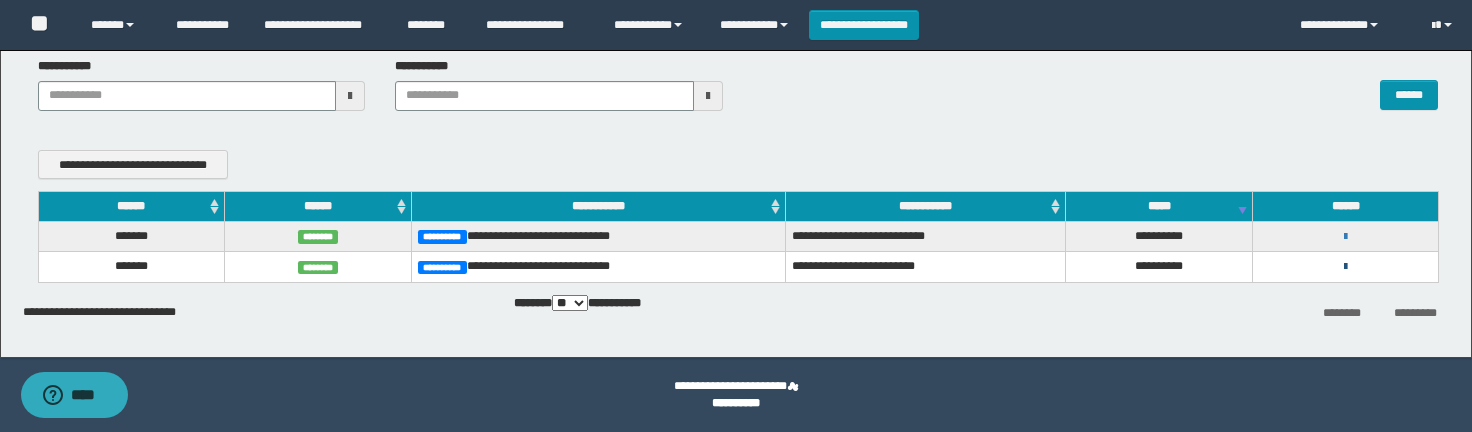 click at bounding box center [1345, 267] 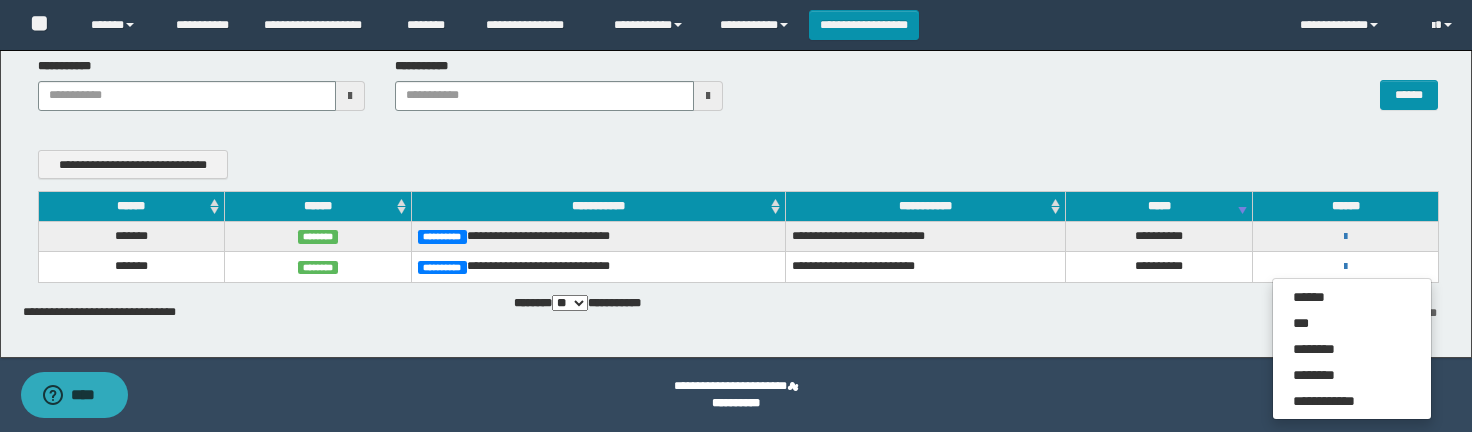 click on "**********" at bounding box center [736, 395] 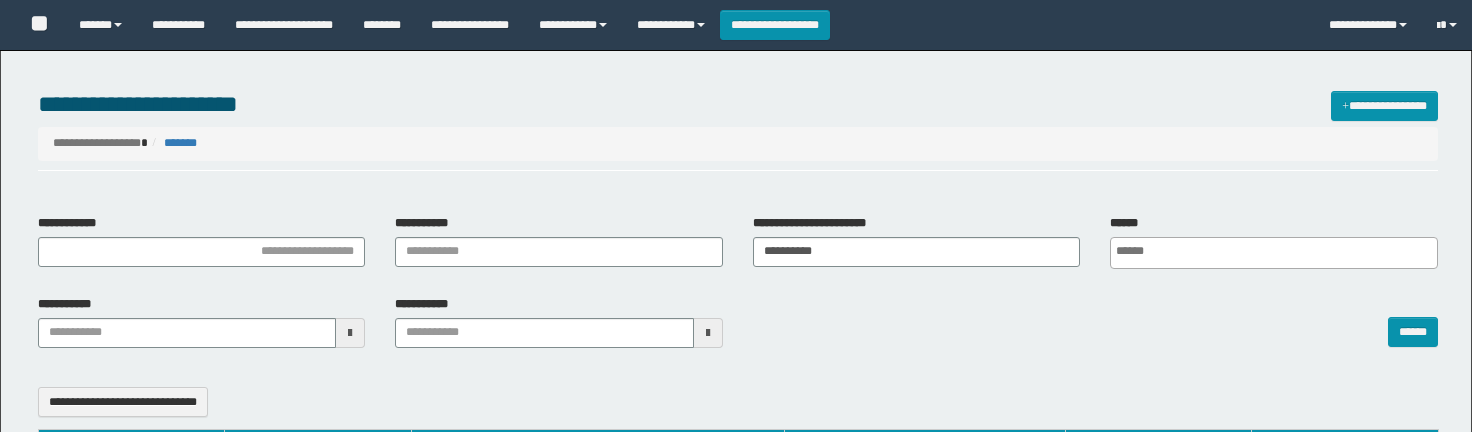 select 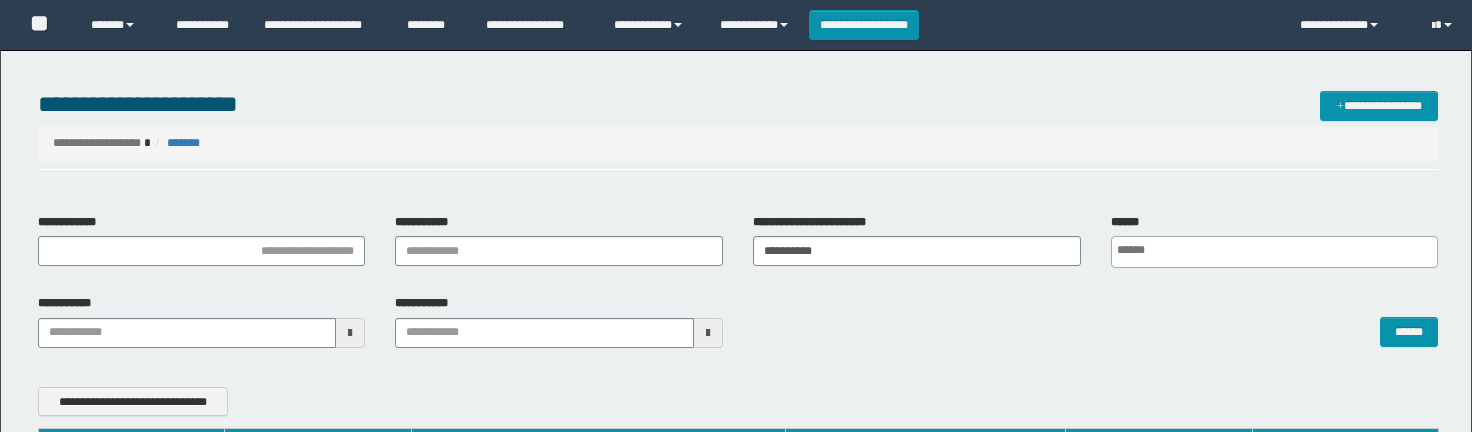 scroll, scrollTop: 237, scrollLeft: 0, axis: vertical 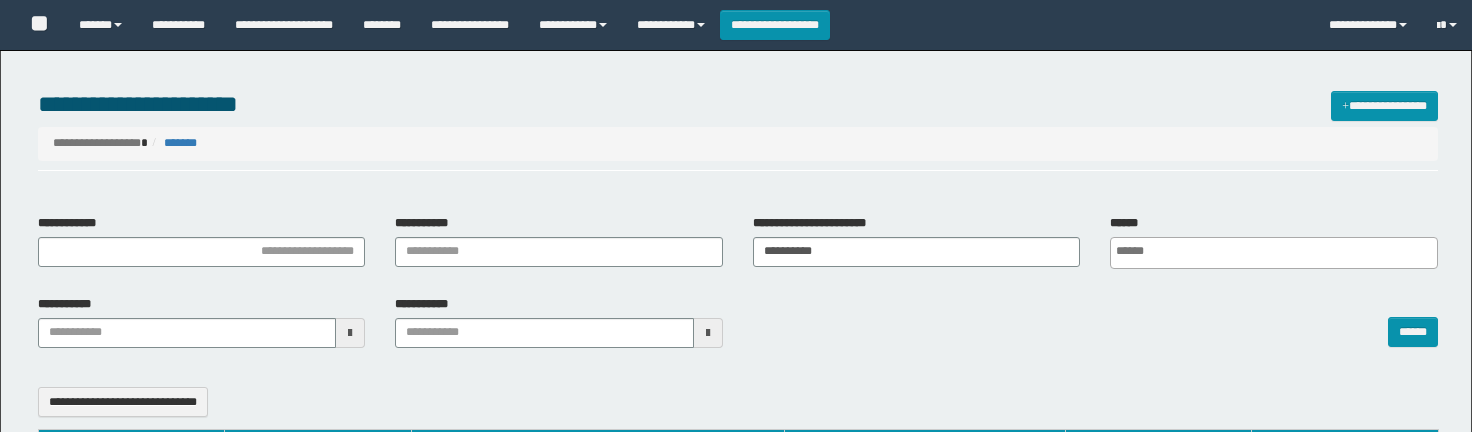 select 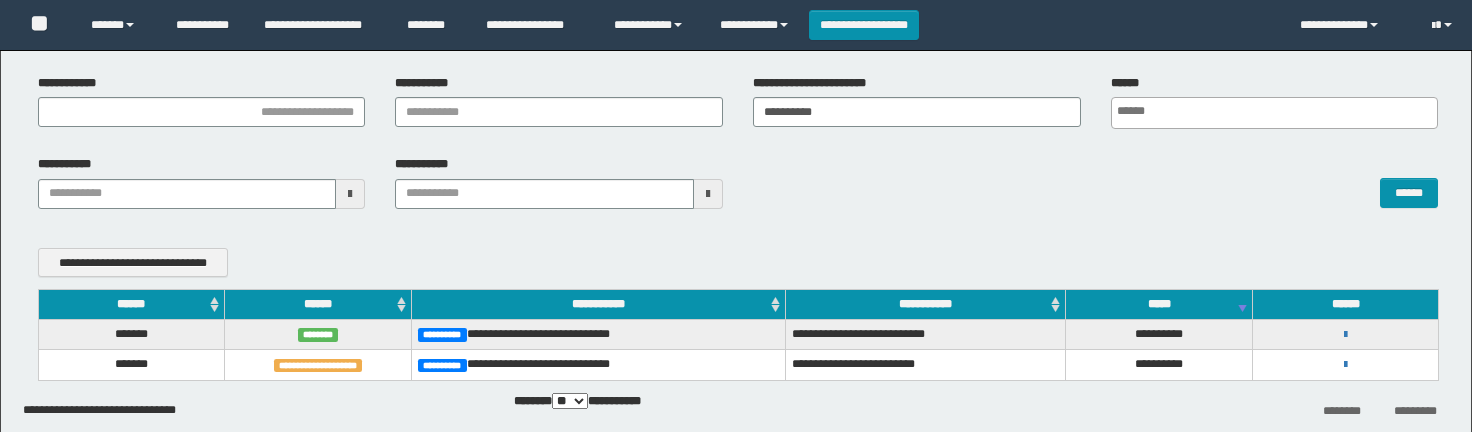 scroll, scrollTop: 140, scrollLeft: 0, axis: vertical 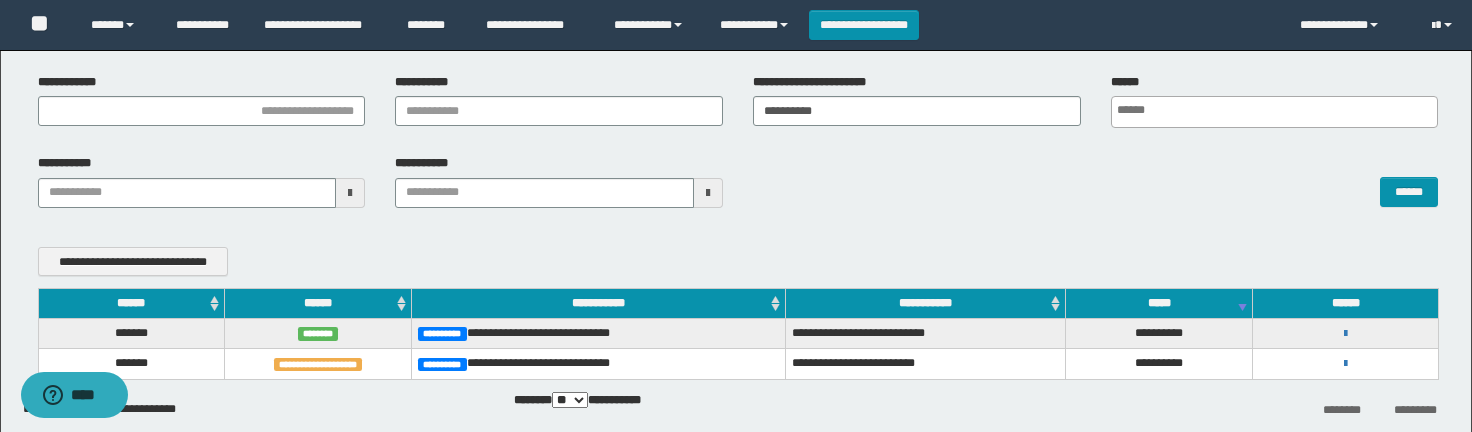 click on "**********" at bounding box center [1346, 363] 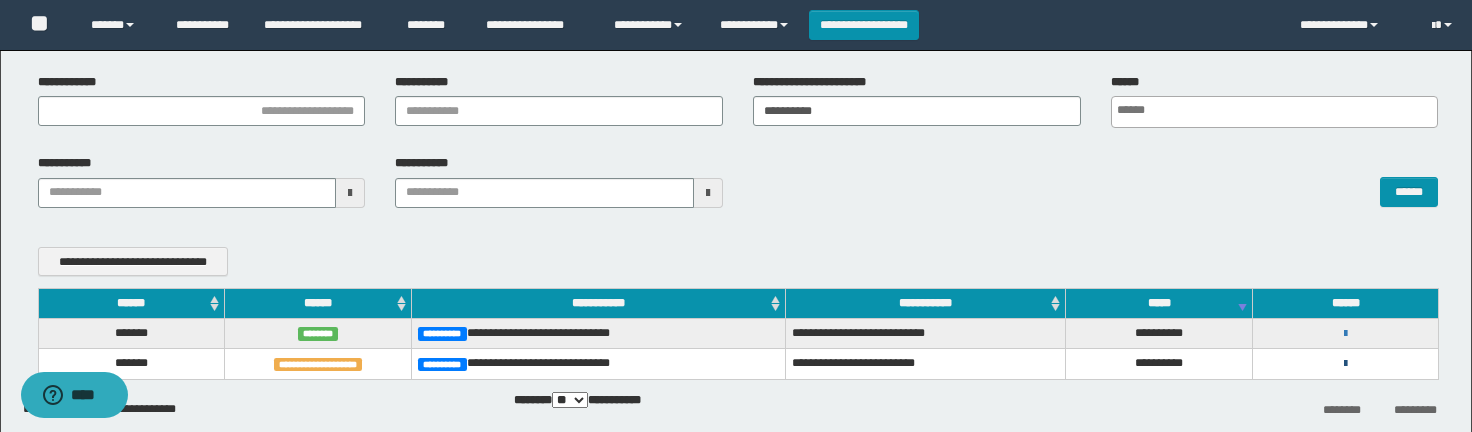 click at bounding box center (1345, 364) 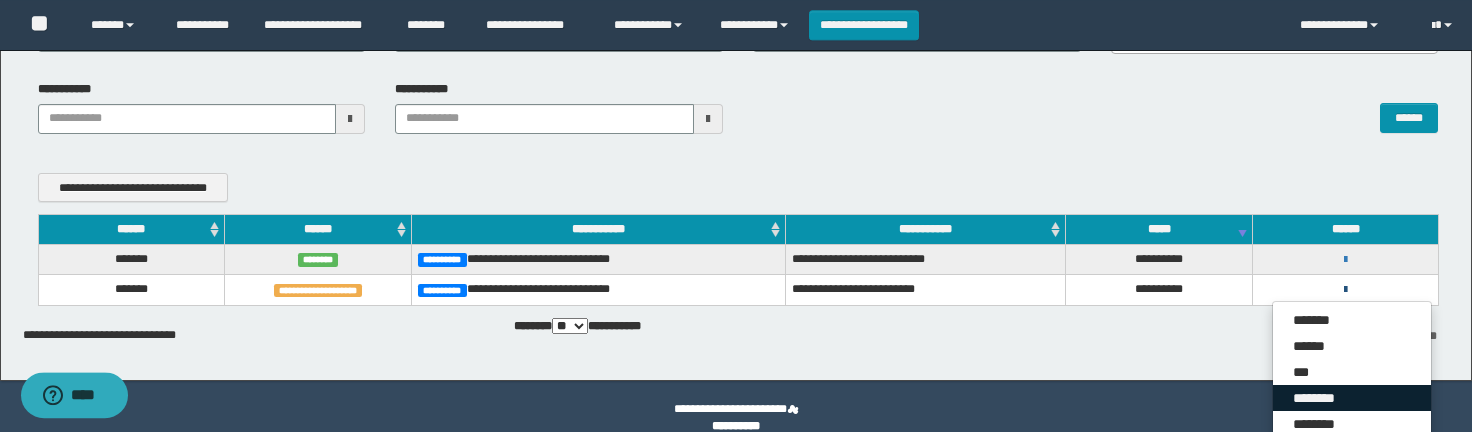 scroll, scrollTop: 249, scrollLeft: 0, axis: vertical 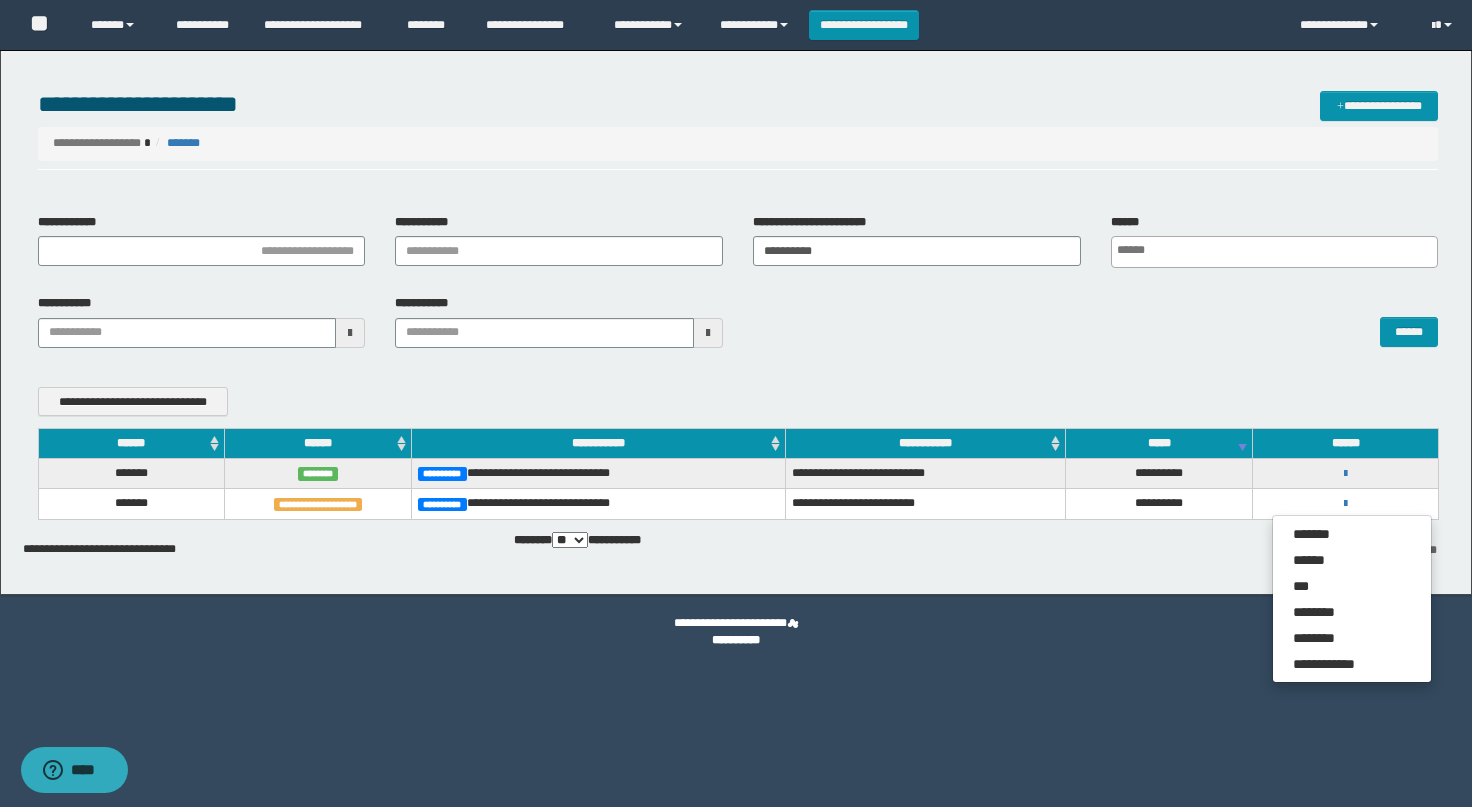 drag, startPoint x: 173, startPoint y: 496, endPoint x: 133, endPoint y: 504, distance: 40.792156 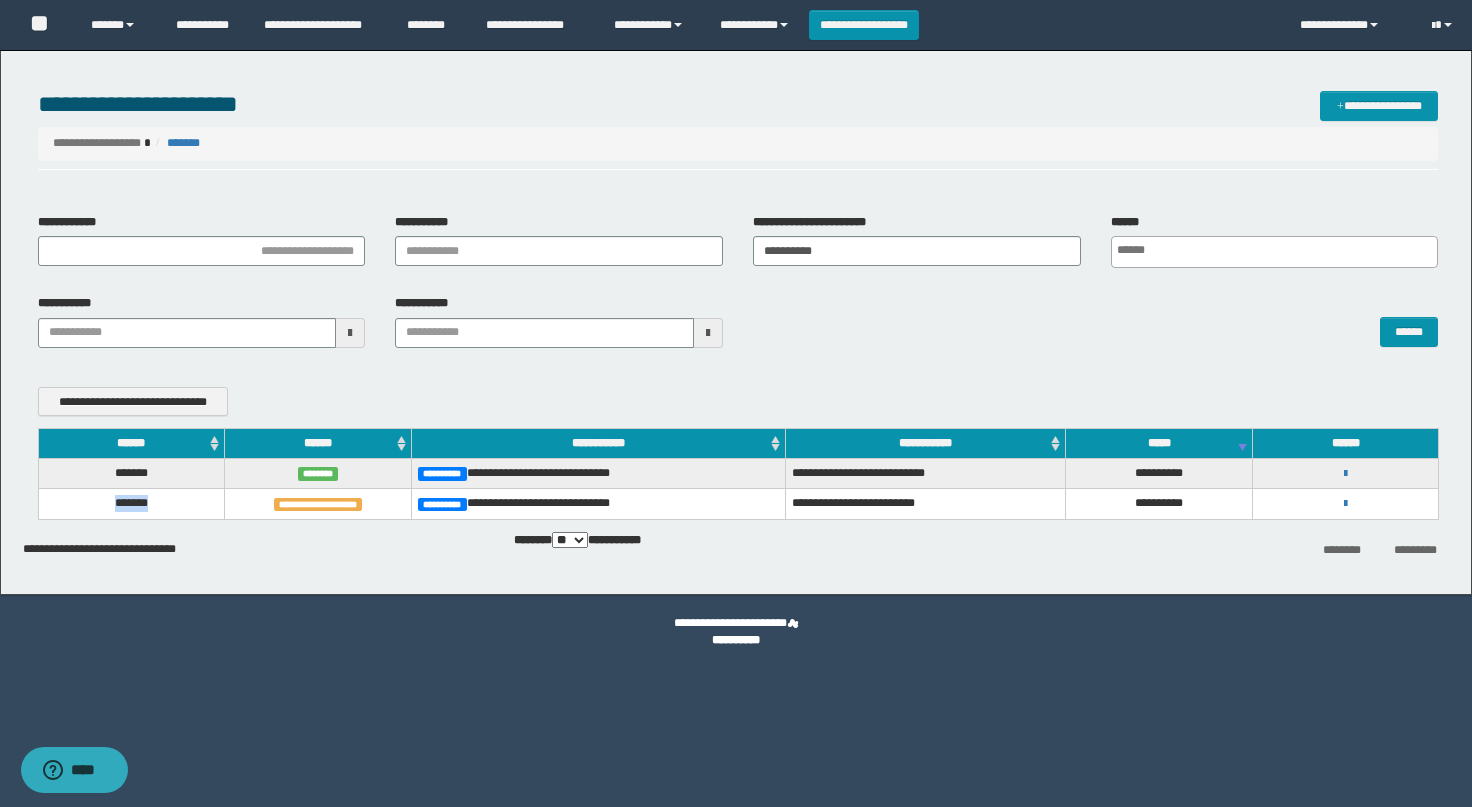click on "*******" at bounding box center [131, 504] 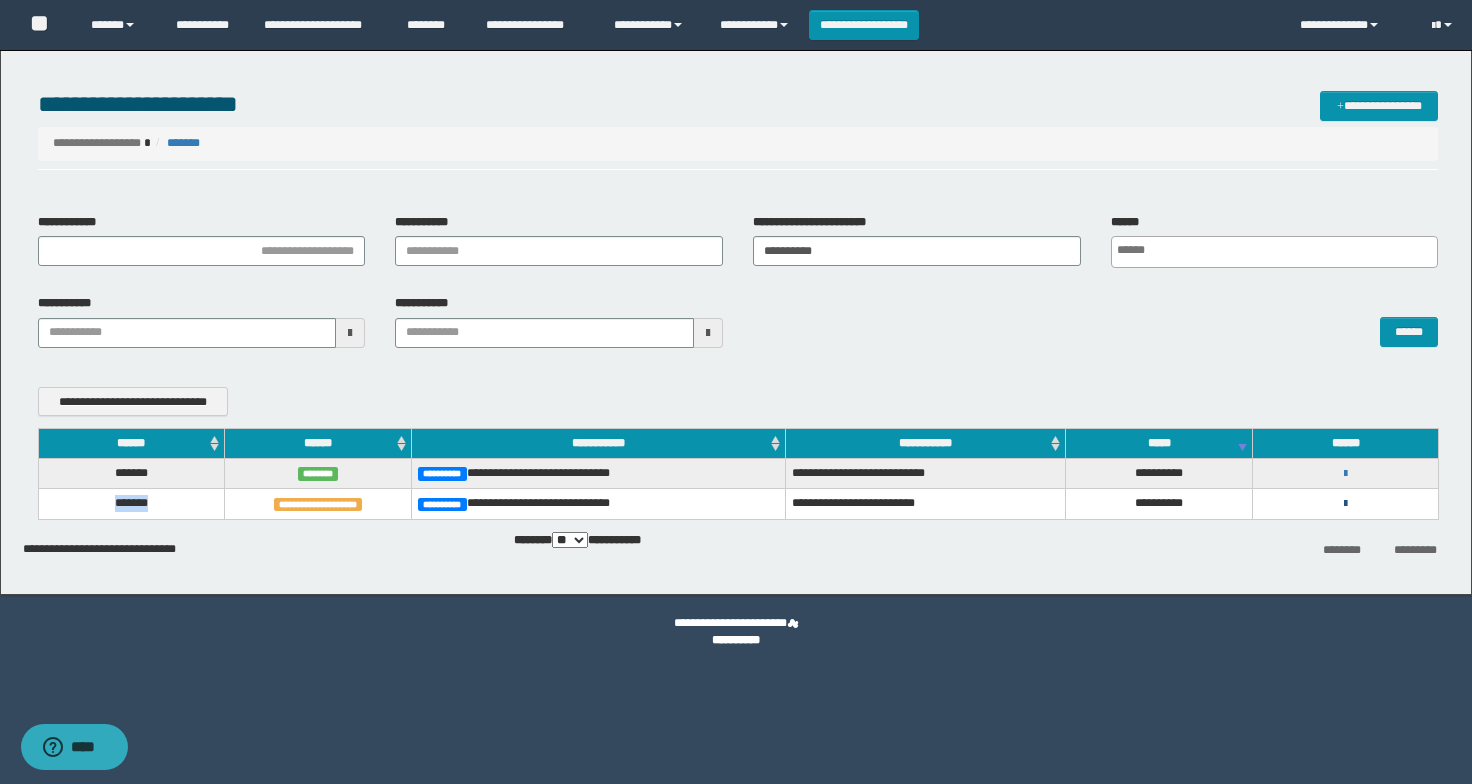 click on "**********" at bounding box center [738, 502] 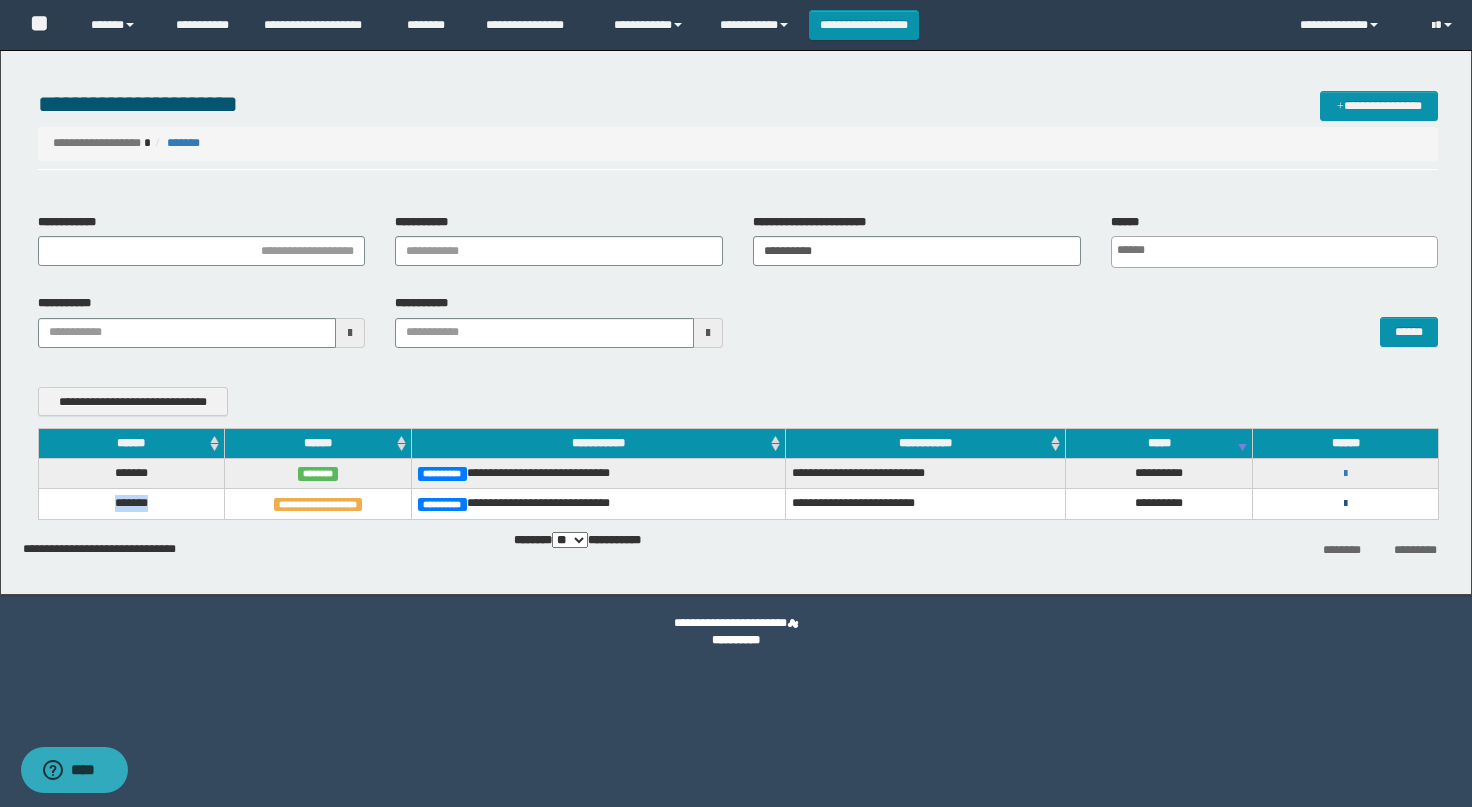 click at bounding box center [1345, 504] 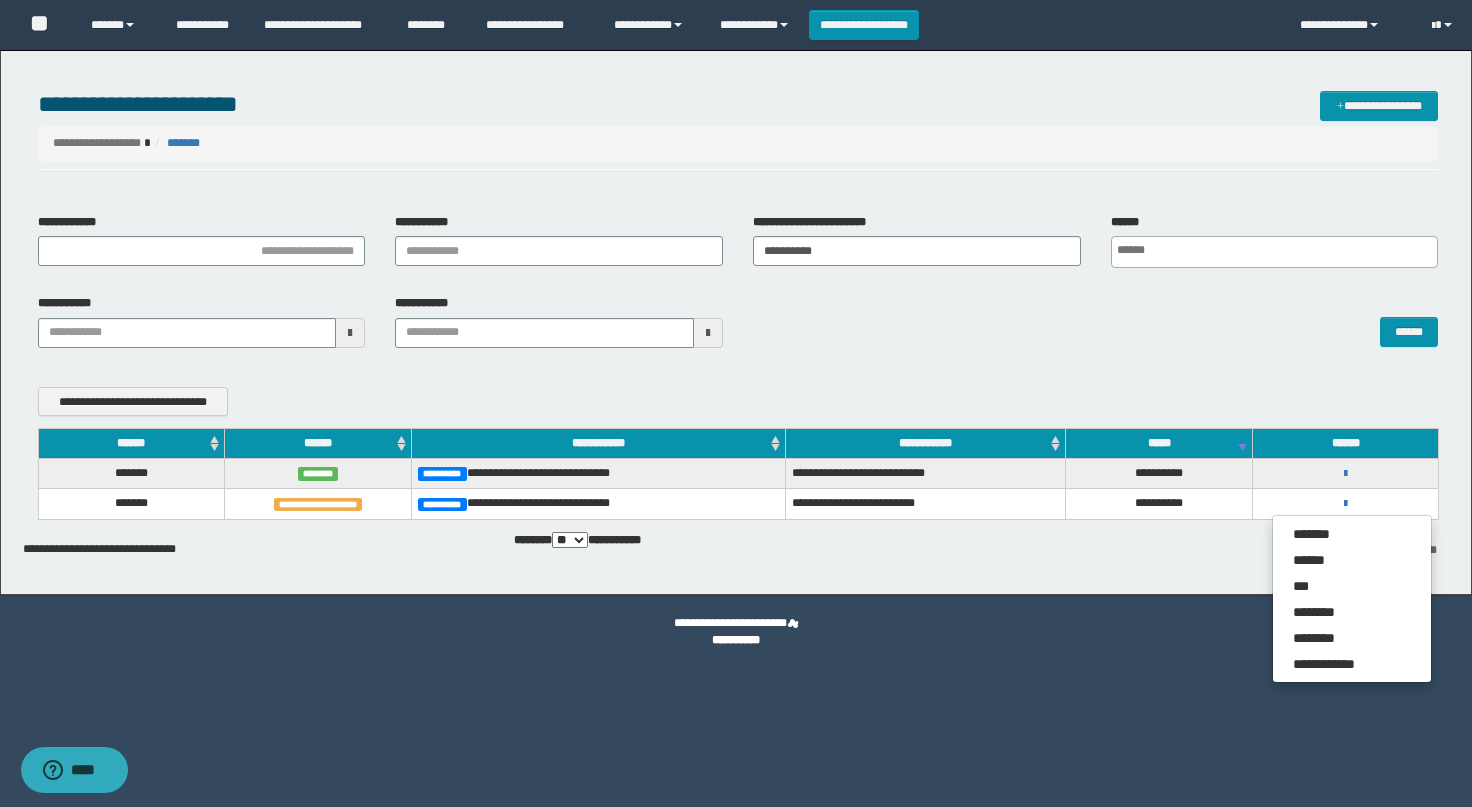 click on "******** *********" at bounding box center [1214, 549] 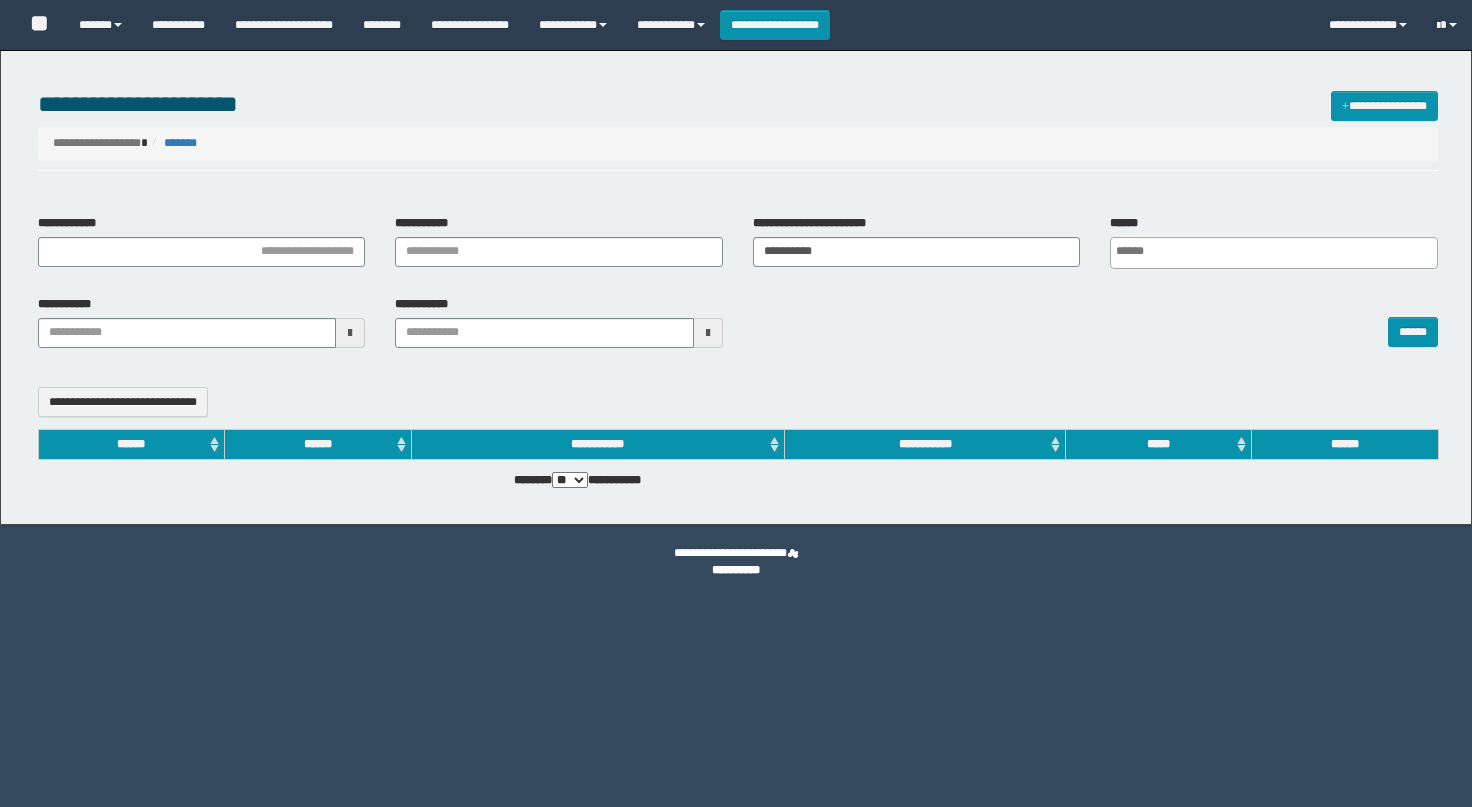 select 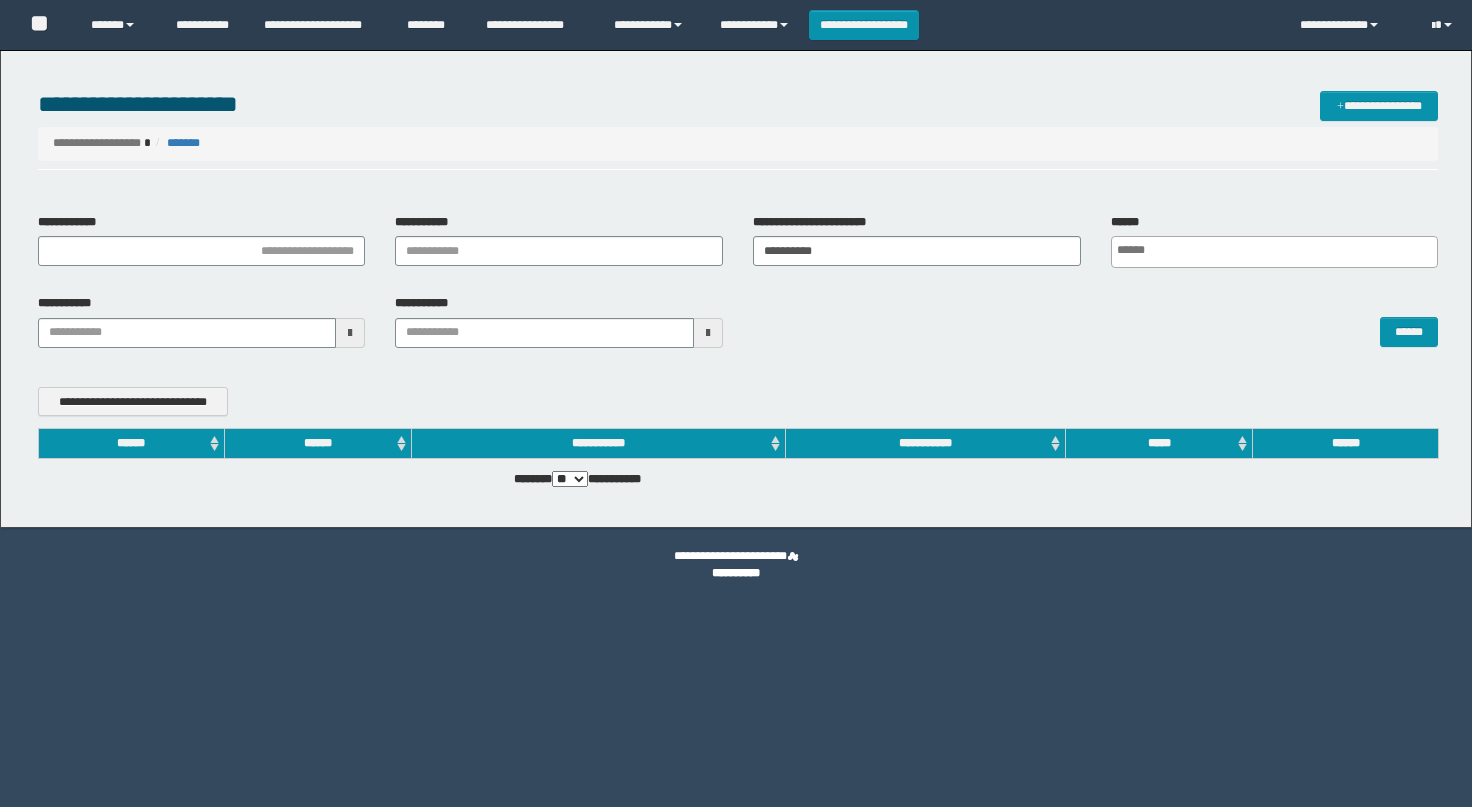 scroll, scrollTop: 0, scrollLeft: 0, axis: both 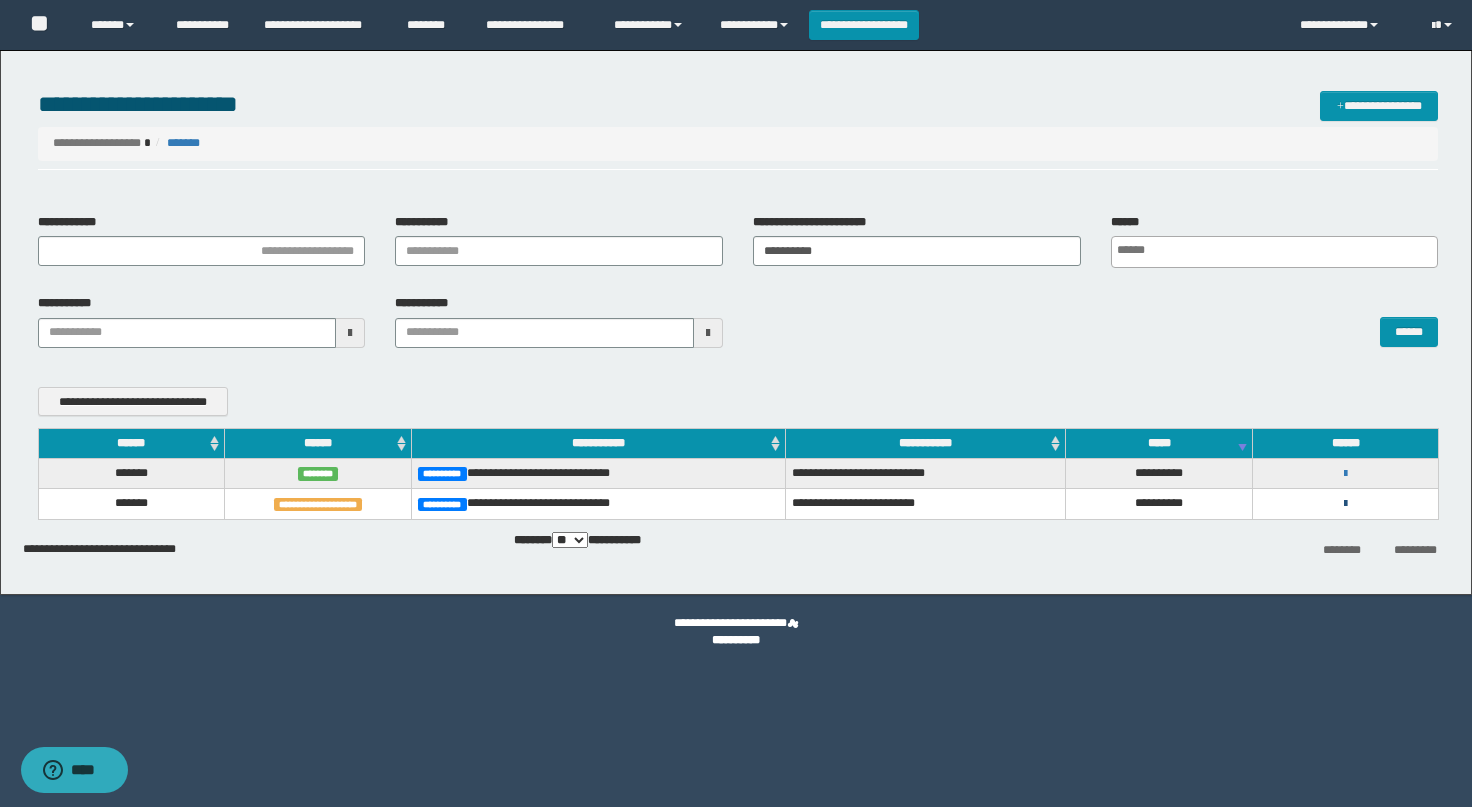 click at bounding box center (1345, 504) 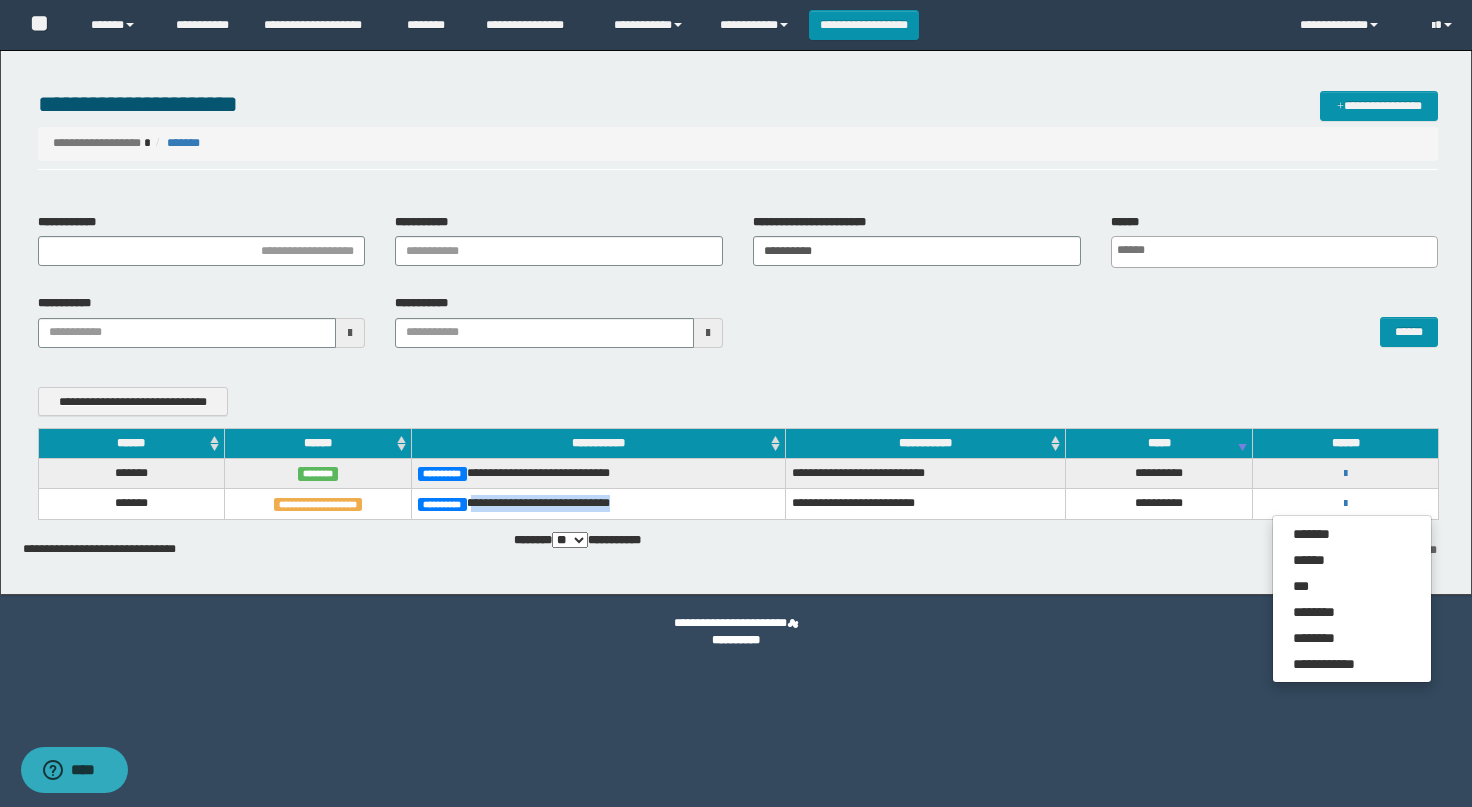 drag, startPoint x: 715, startPoint y: 501, endPoint x: 478, endPoint y: 504, distance: 237.01898 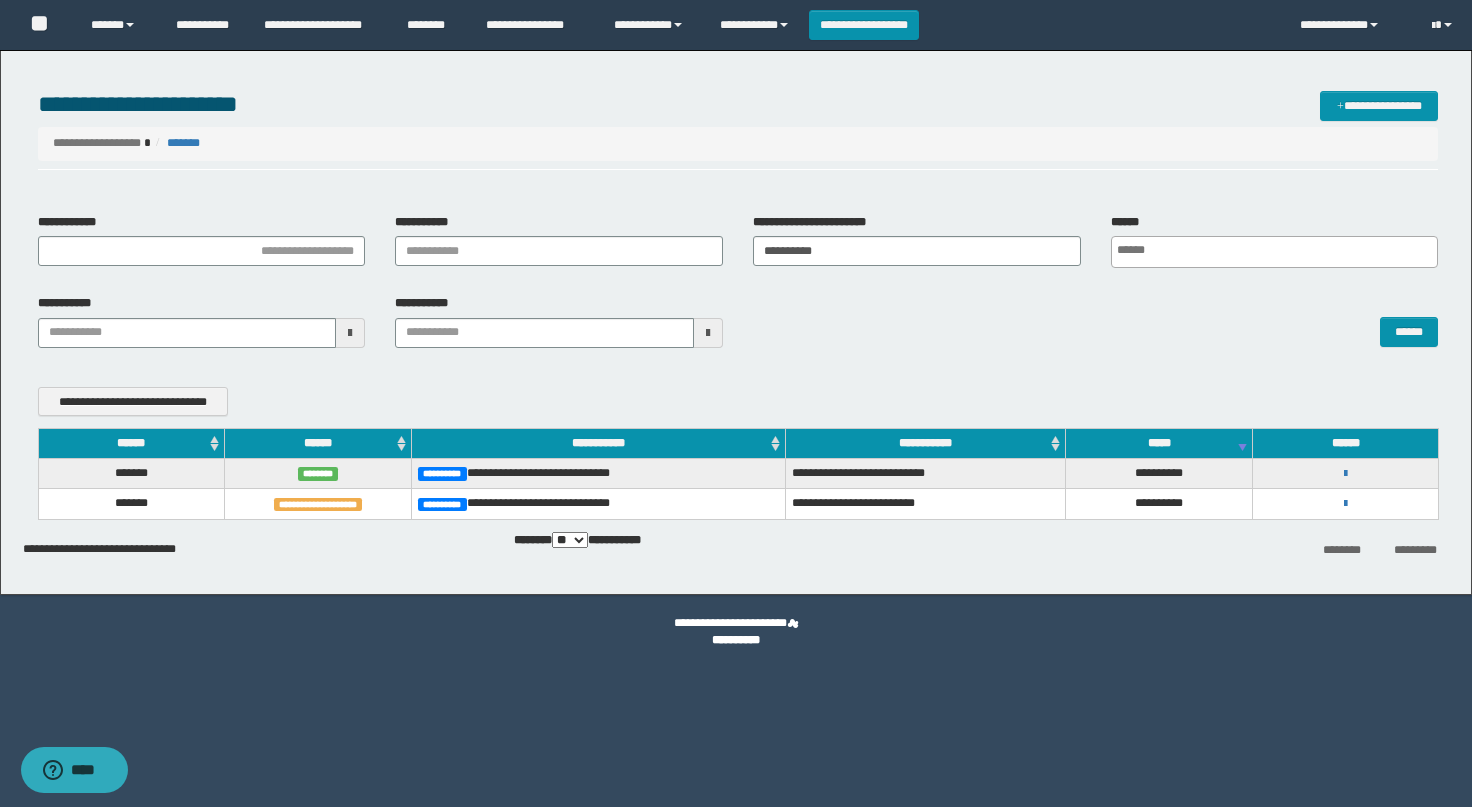 click on "**********" at bounding box center (261, 545) 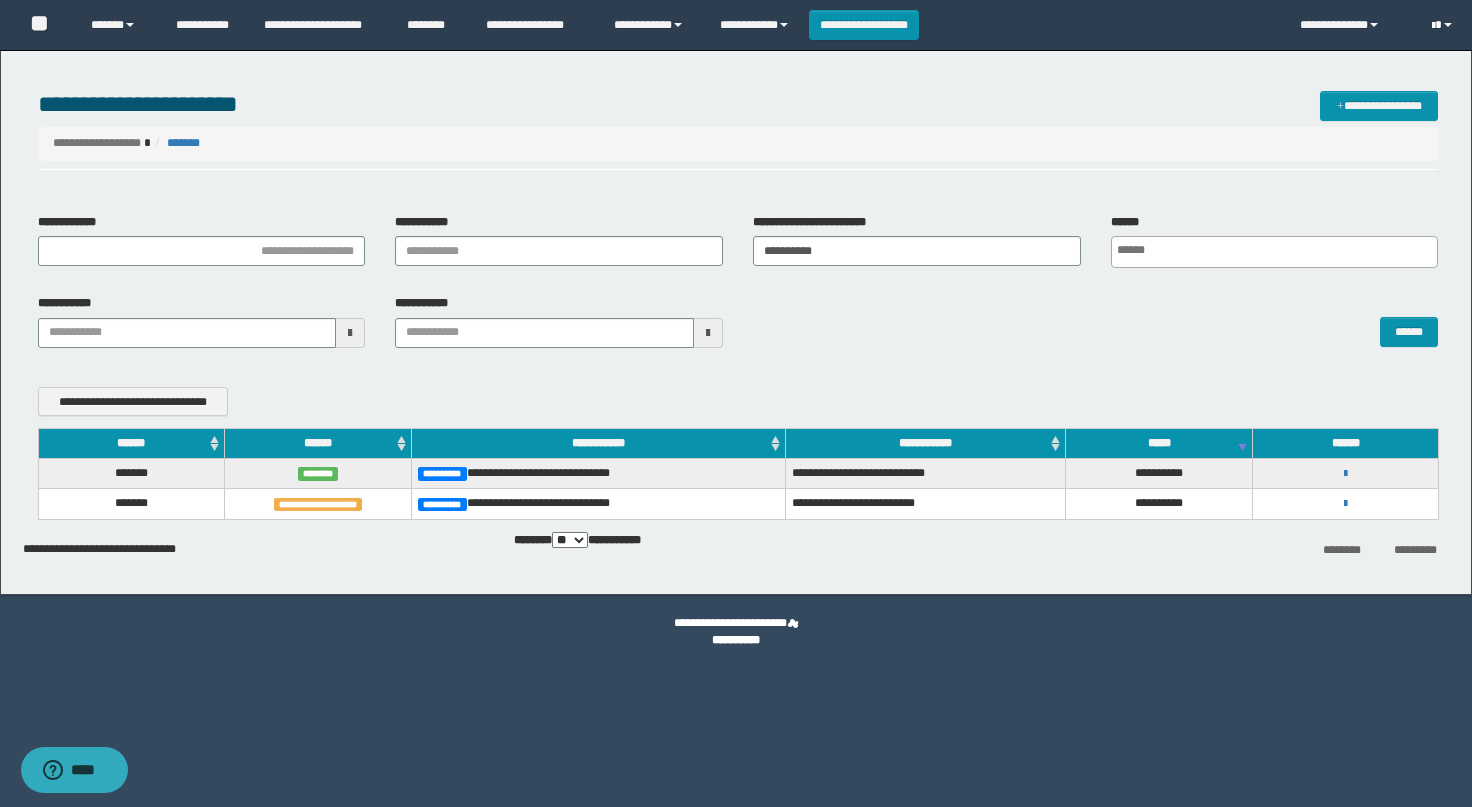 click at bounding box center (1444, 25) 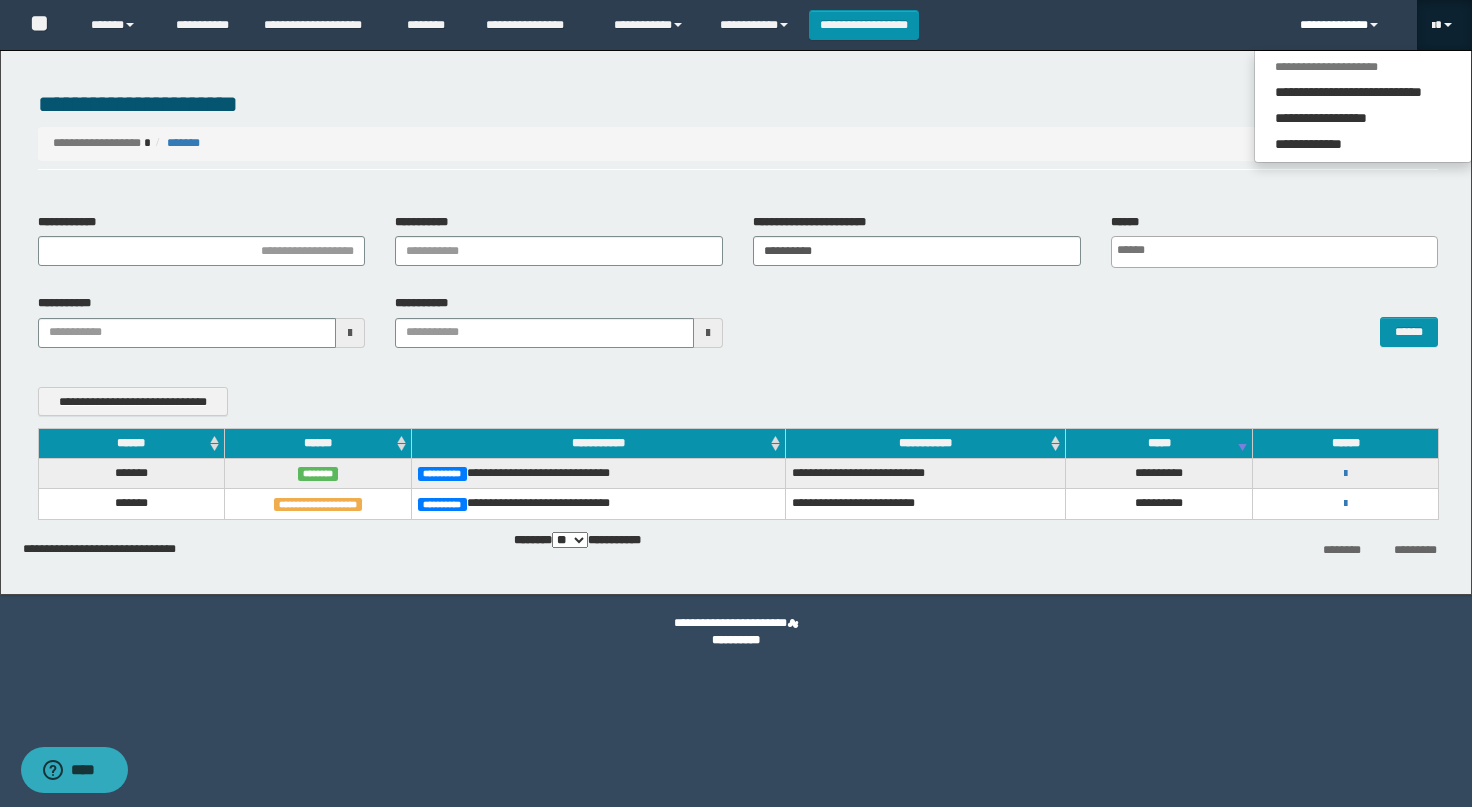 click on "**********" at bounding box center (1351, 25) 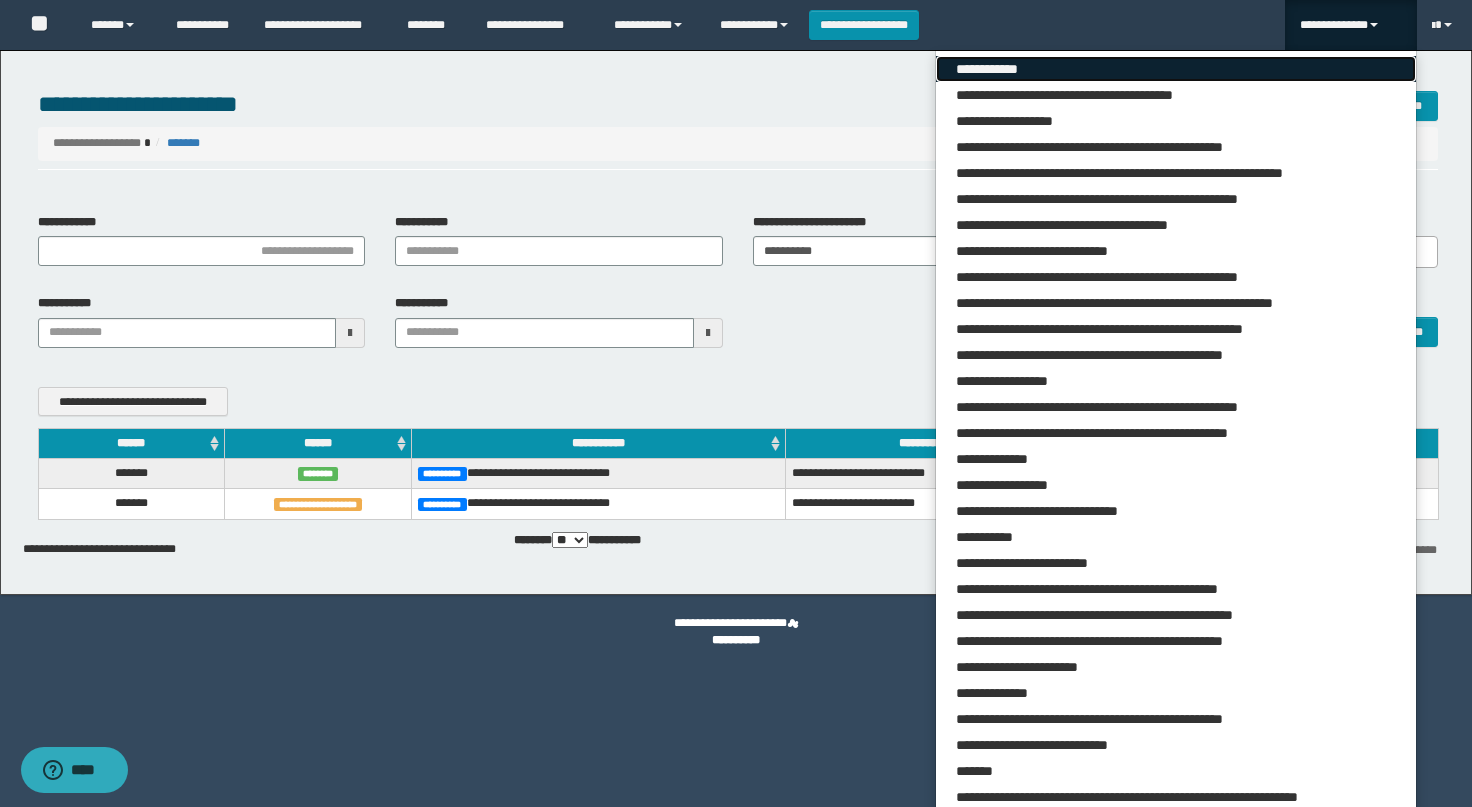 click on "**********" at bounding box center (1176, 69) 